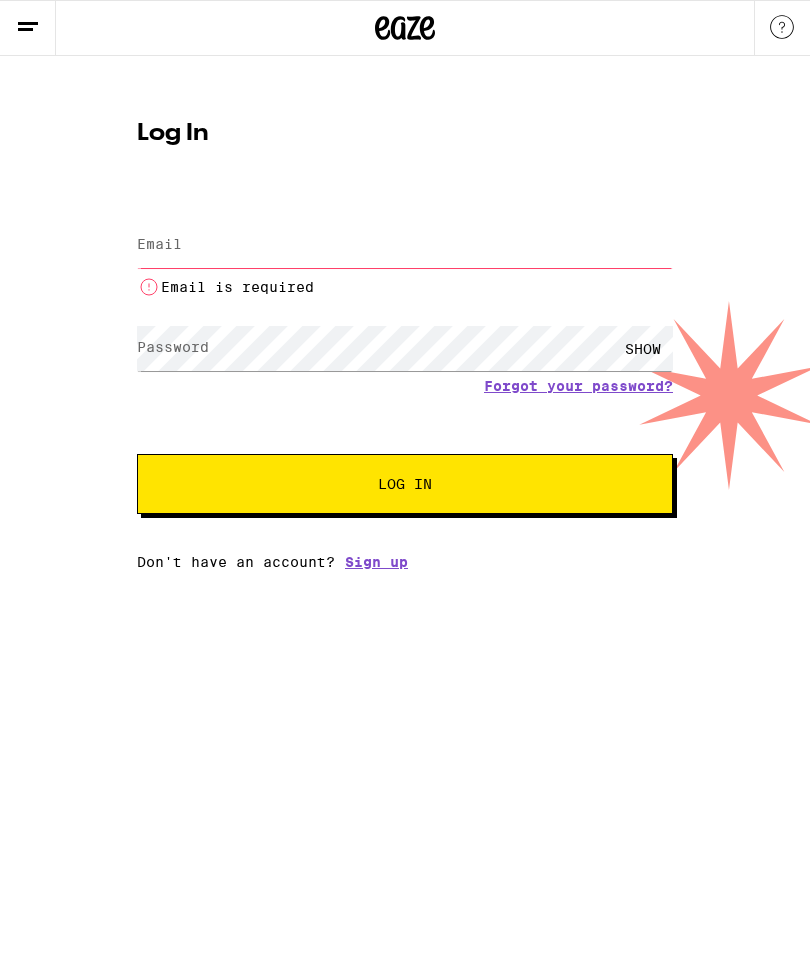 scroll, scrollTop: 0, scrollLeft: 0, axis: both 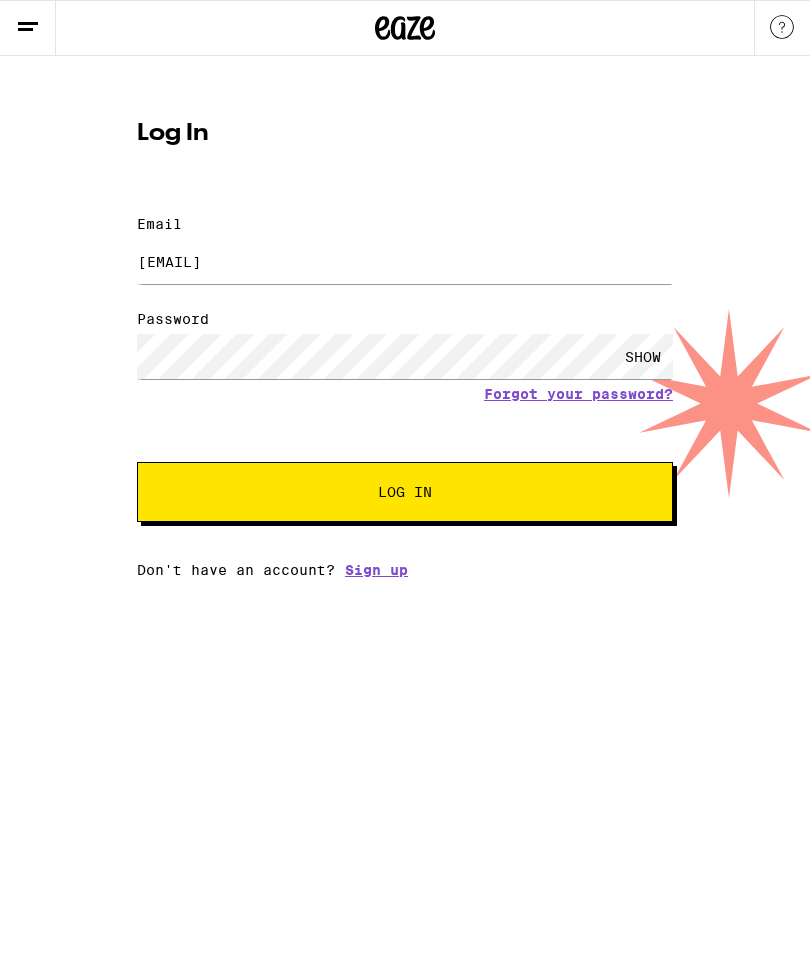 click on "Log In" at bounding box center (405, 492) 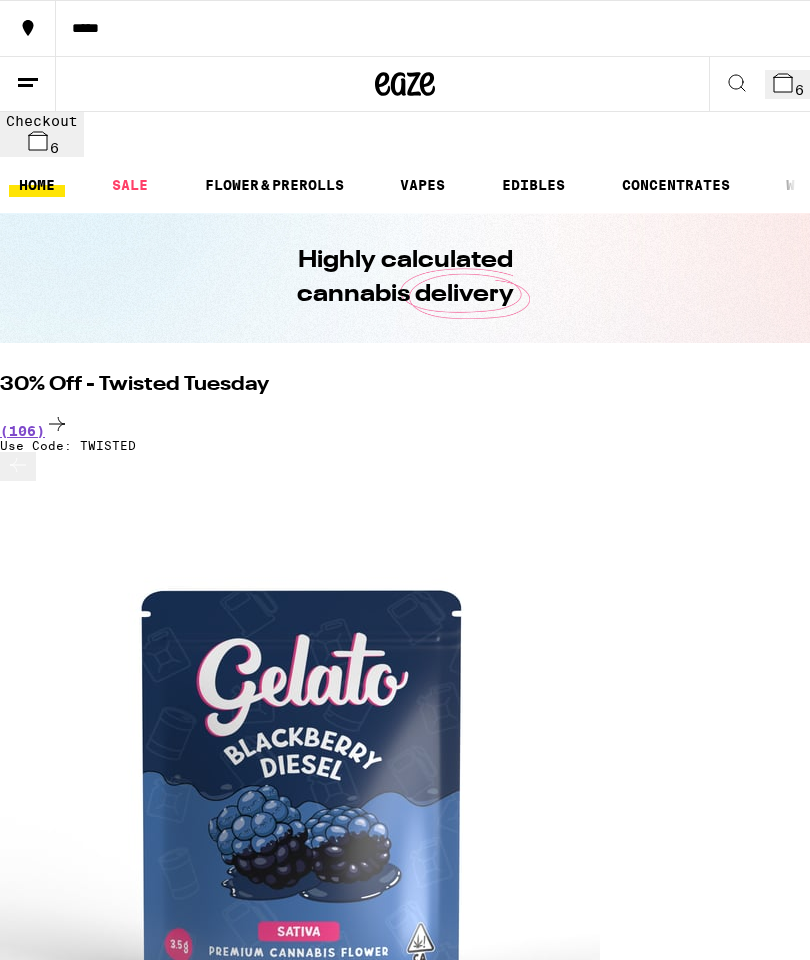 scroll, scrollTop: 0, scrollLeft: 0, axis: both 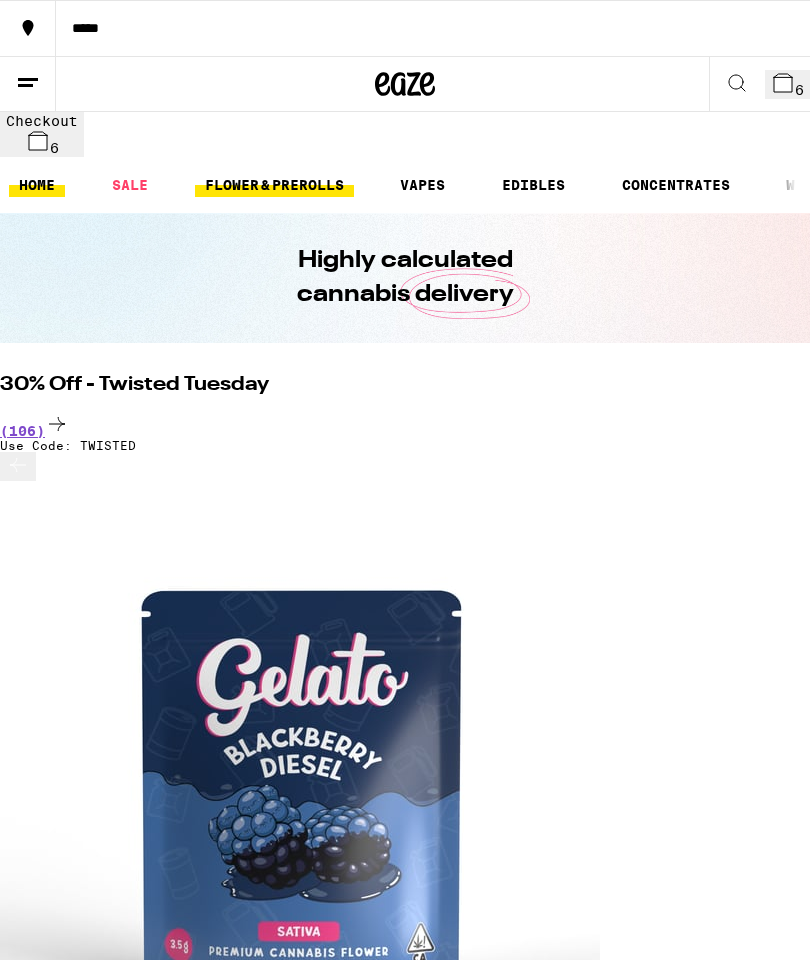 click on "FLOWER & PREROLLS" at bounding box center (274, 185) 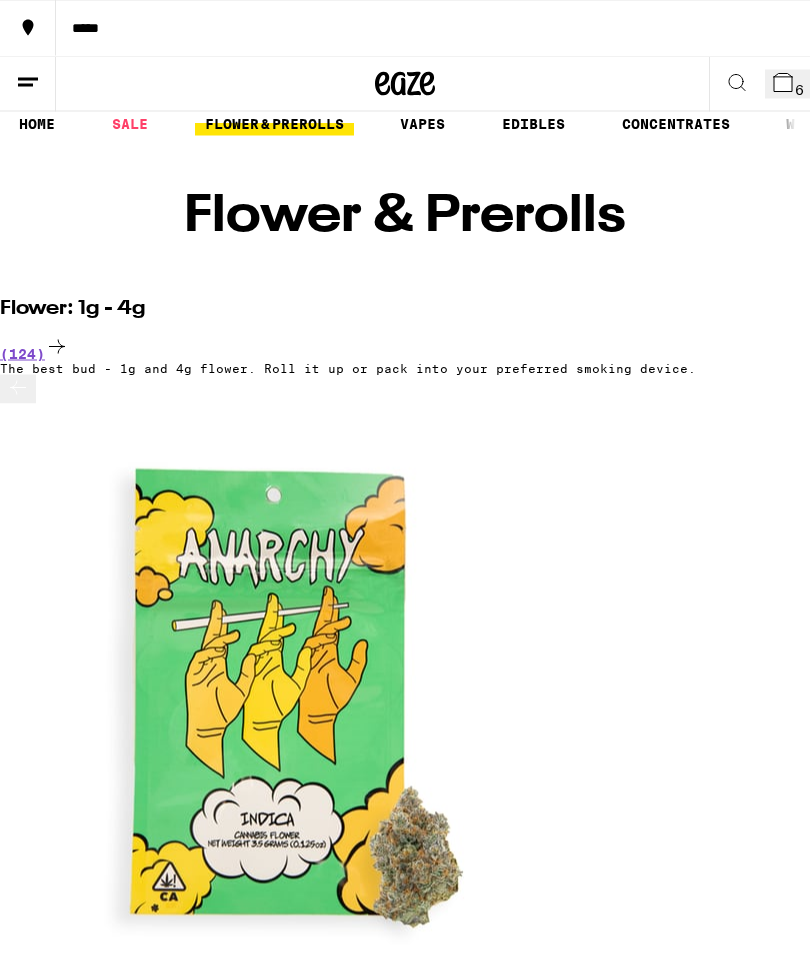 scroll, scrollTop: 78, scrollLeft: 0, axis: vertical 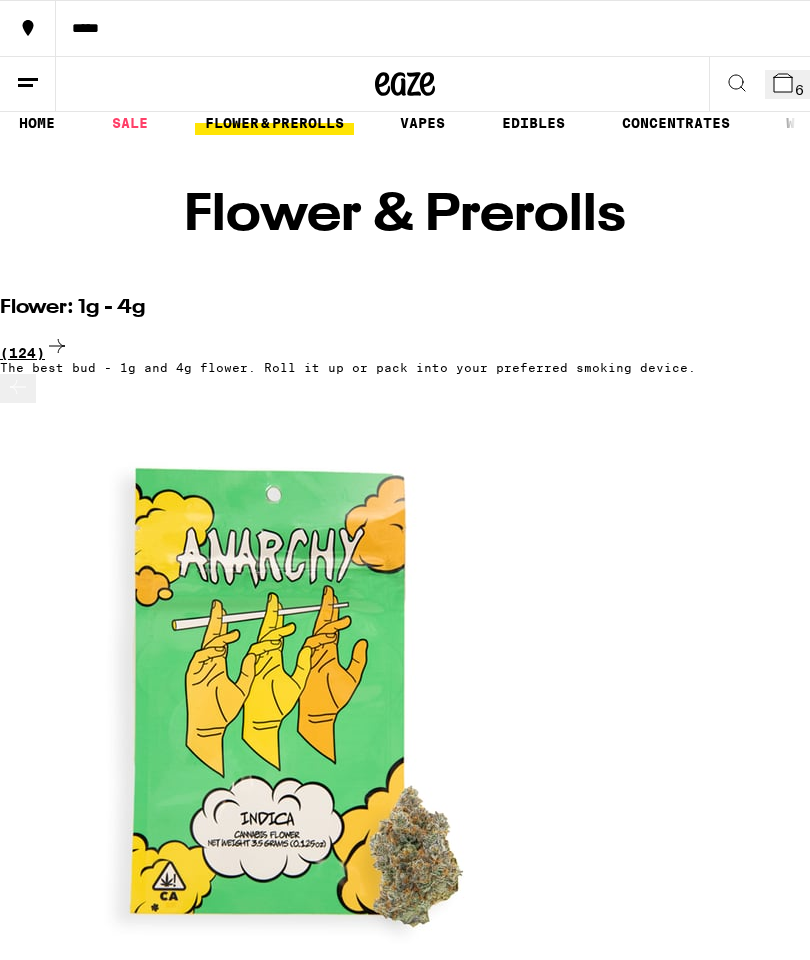 click on "(124)" at bounding box center (405, 347) 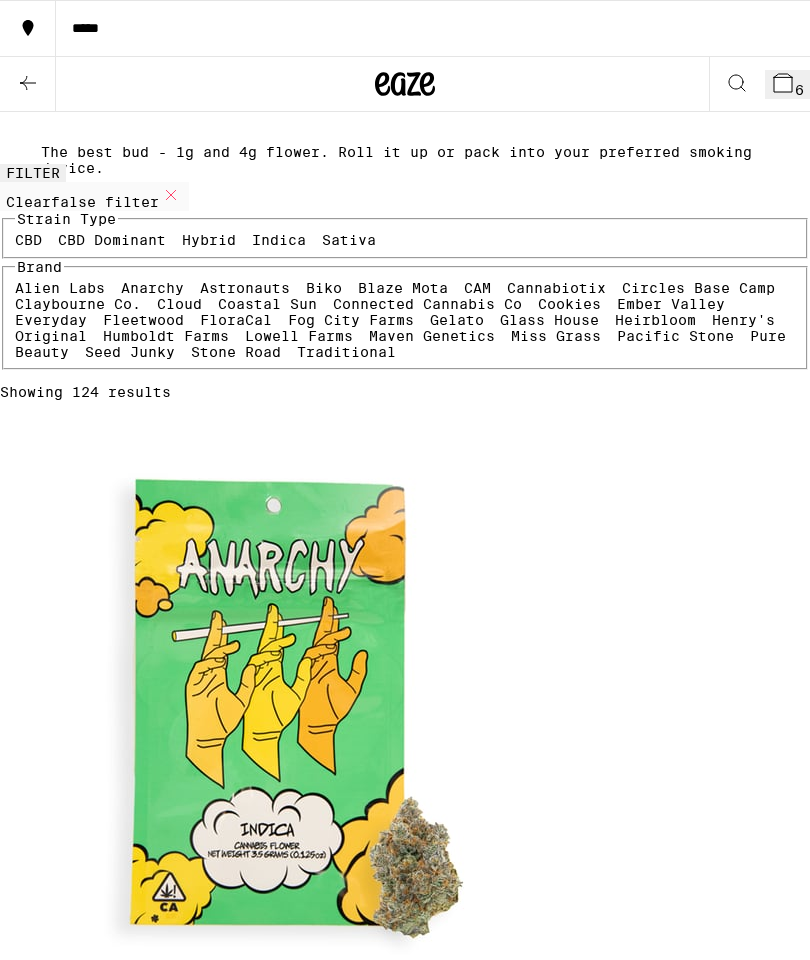 click at bounding box center [300, 1480] 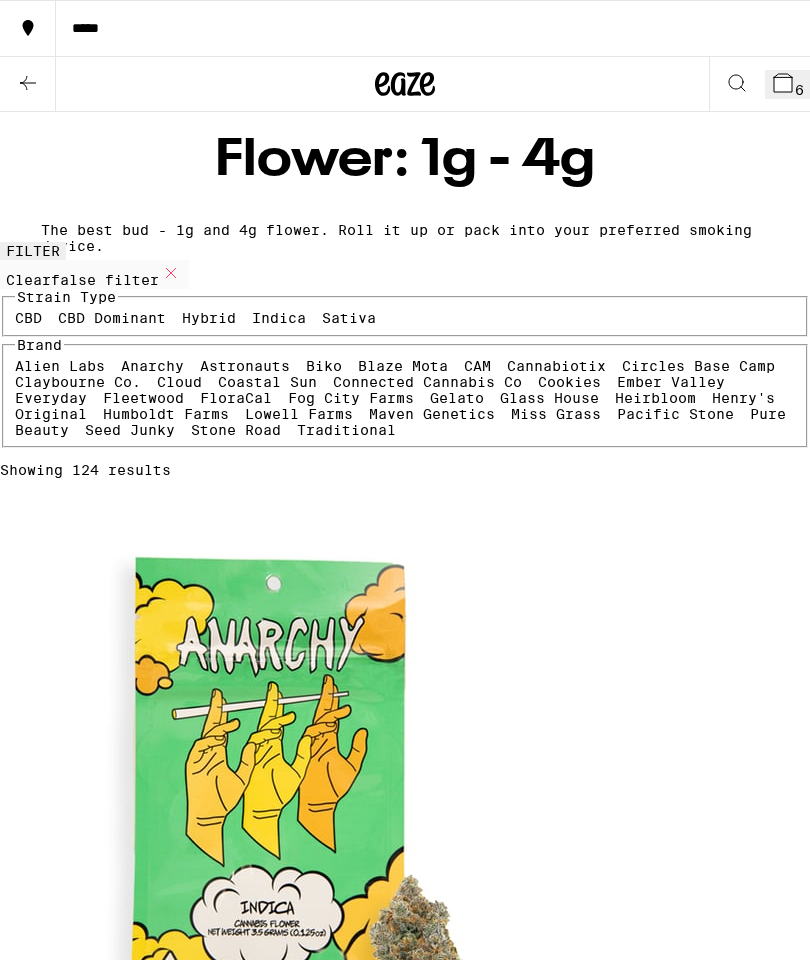 click at bounding box center (0, 32709) 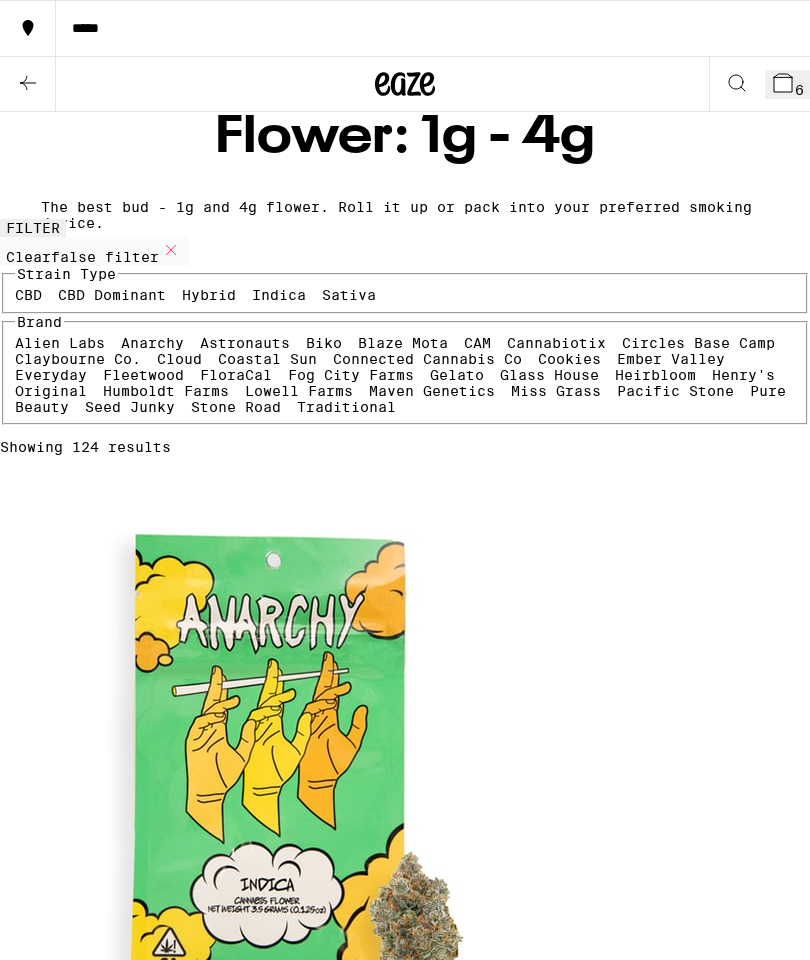scroll, scrollTop: 0, scrollLeft: 0, axis: both 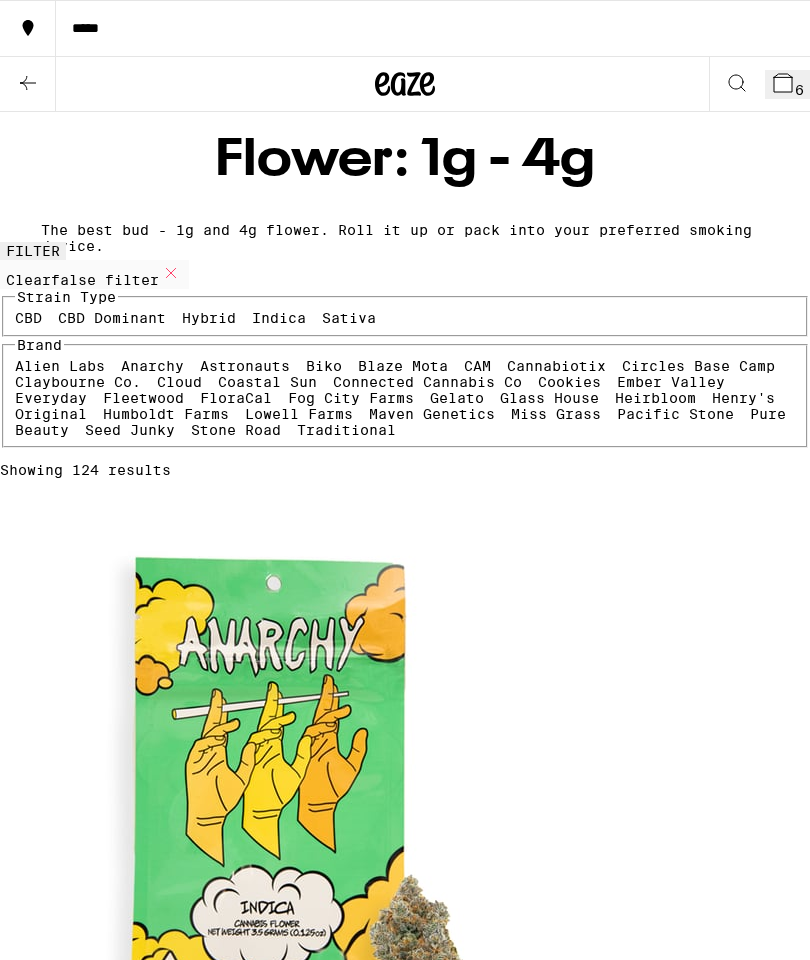click on "Indica" at bounding box center [279, 318] 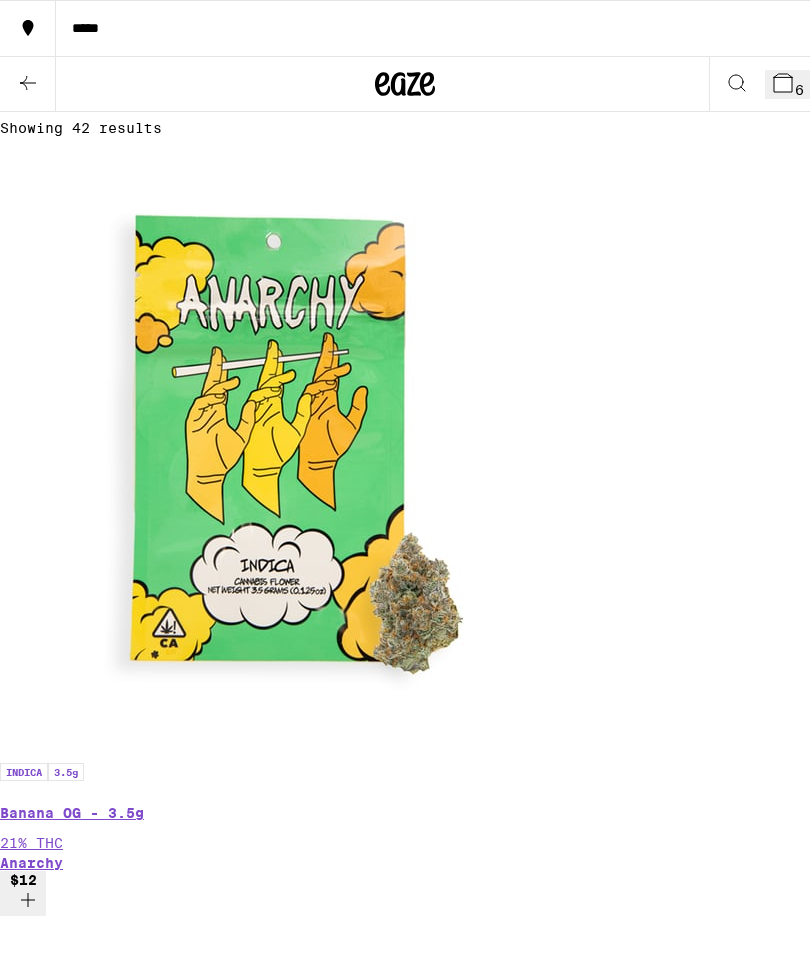 scroll, scrollTop: 357, scrollLeft: 0, axis: vertical 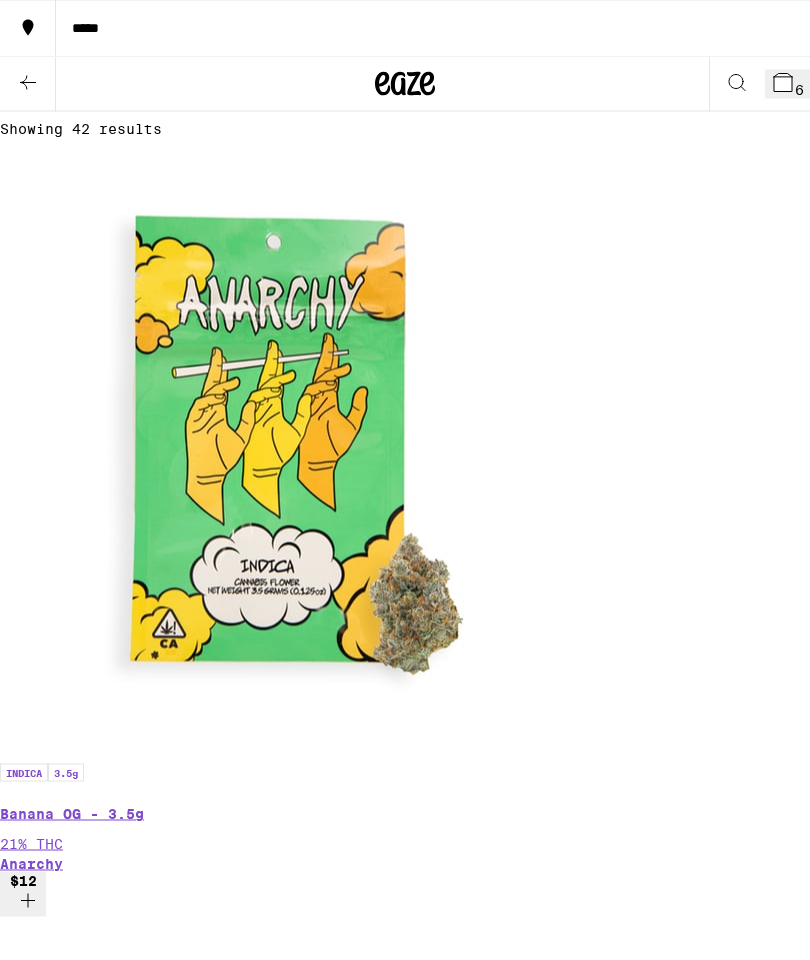 click 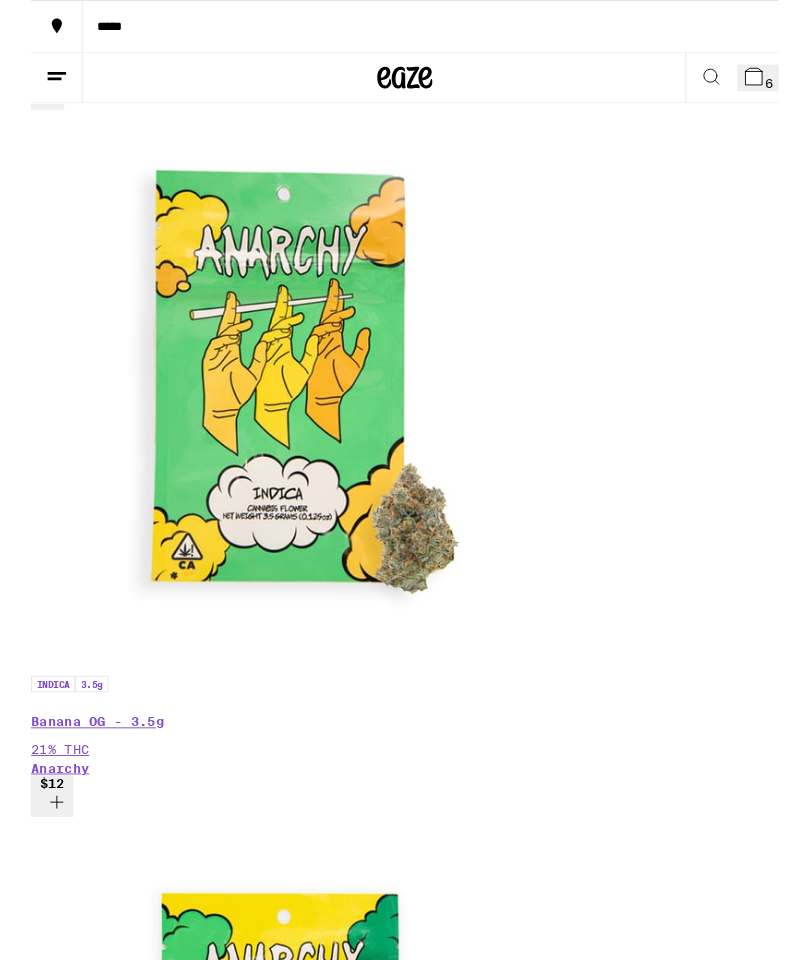 scroll, scrollTop: 378, scrollLeft: 0, axis: vertical 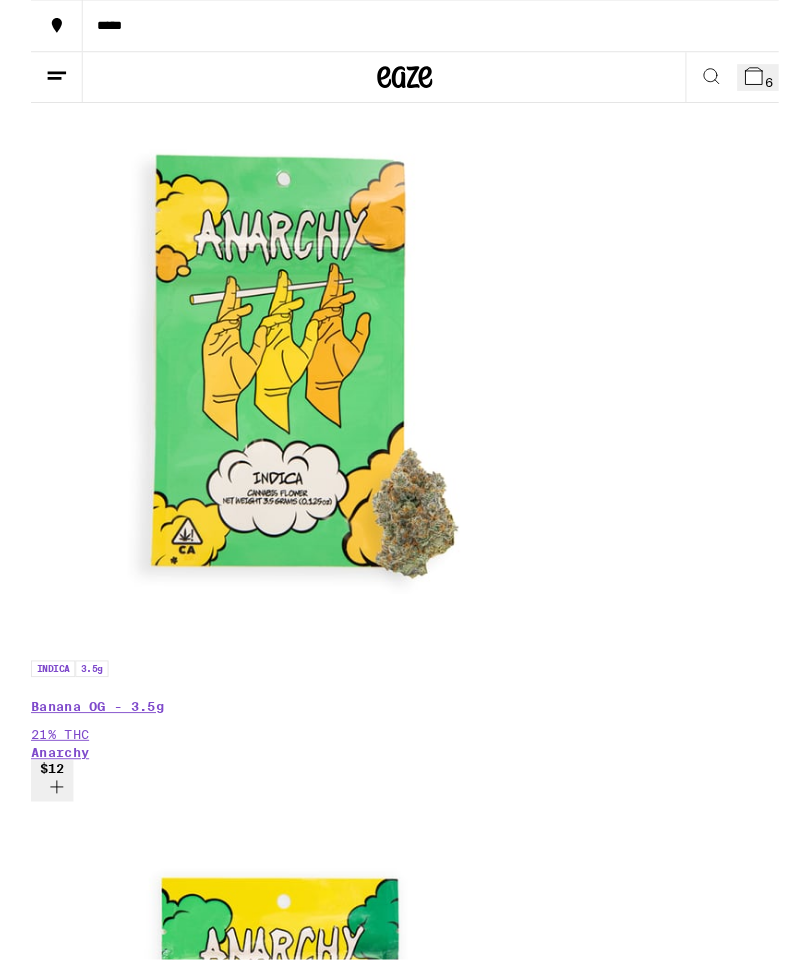 click on "(161)" at bounding box center (405, 8674) 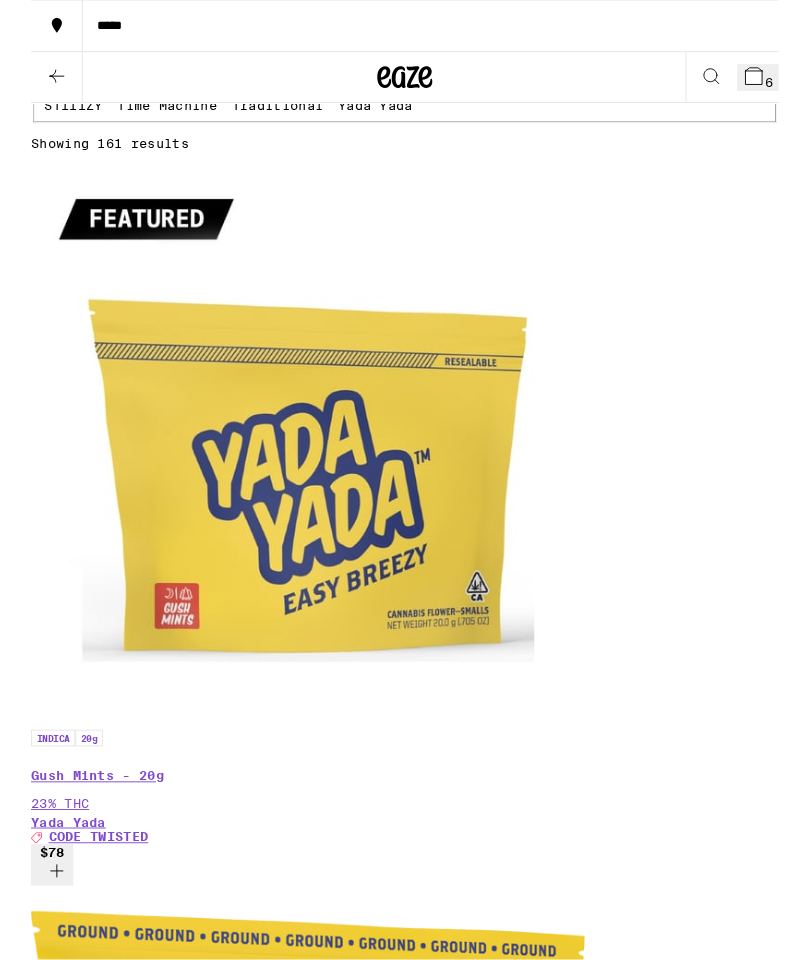 scroll, scrollTop: 0, scrollLeft: 0, axis: both 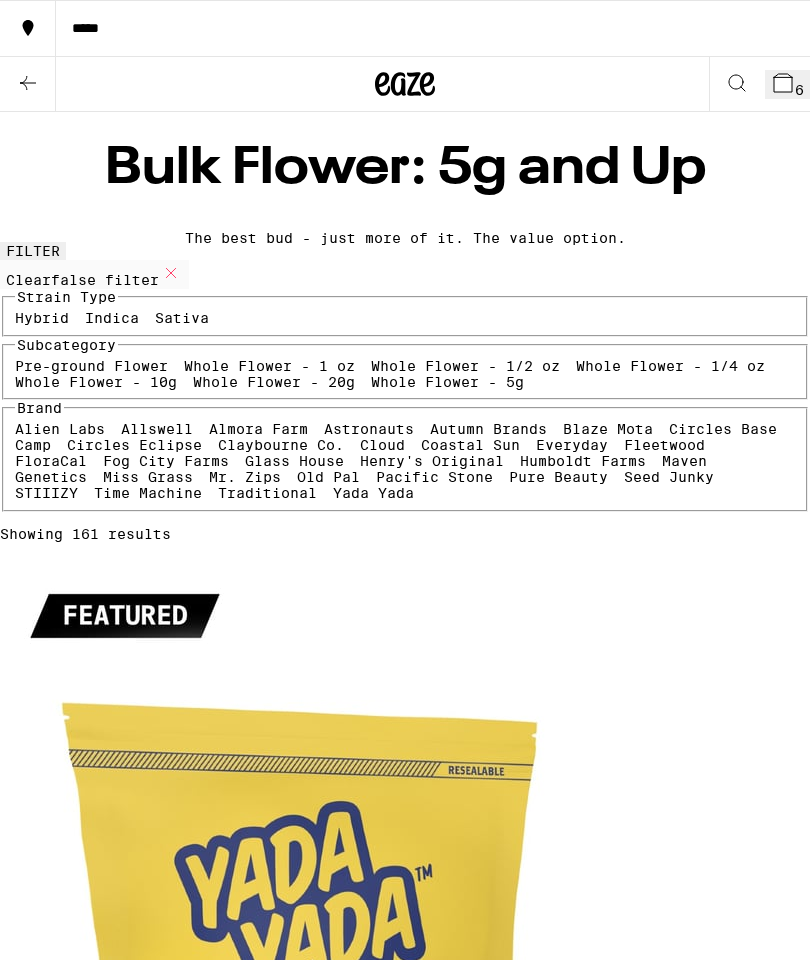 click on "Indica" at bounding box center (112, 318) 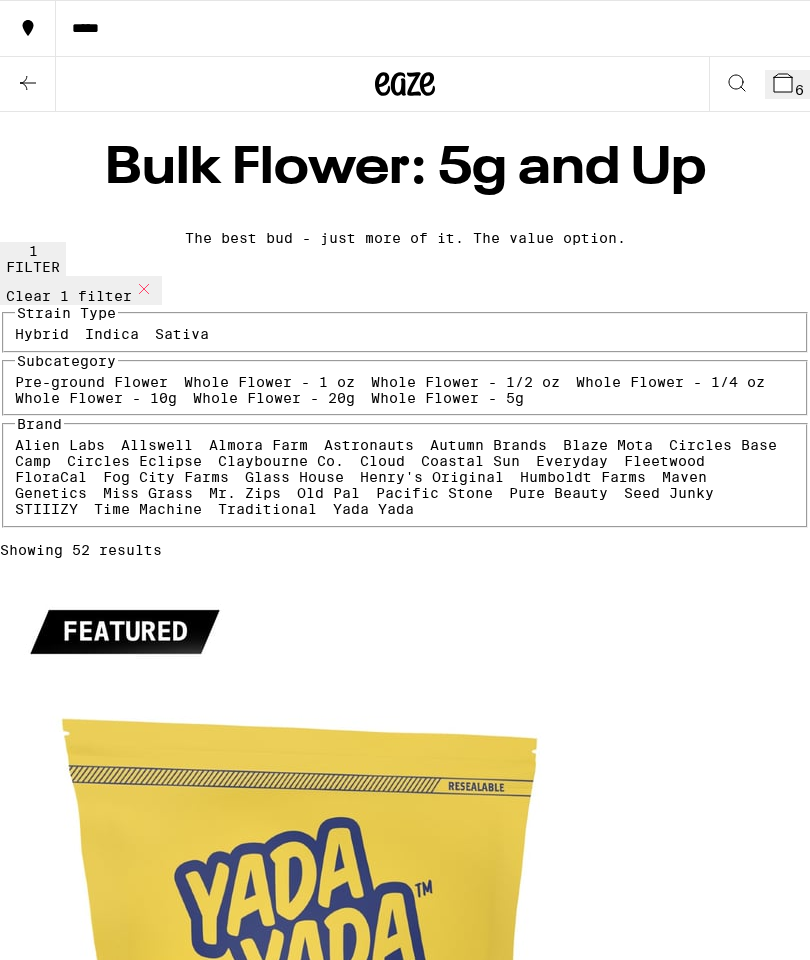 click on "Whole Flower - 1/4 oz" at bounding box center (670, 382) 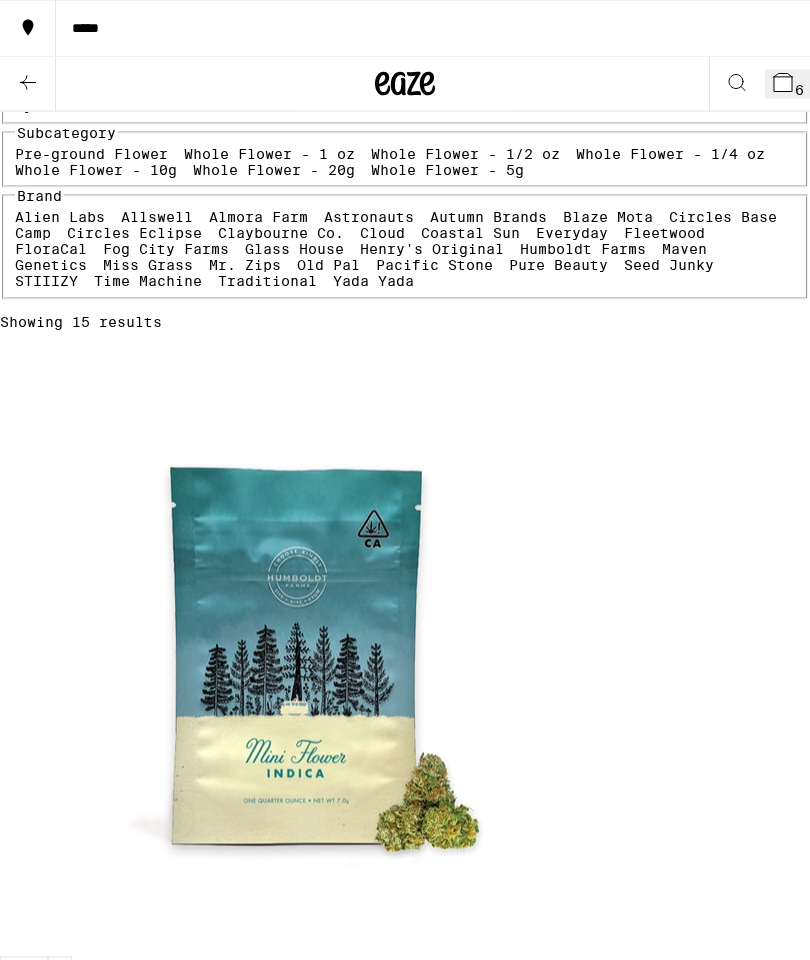 scroll, scrollTop: 136, scrollLeft: 0, axis: vertical 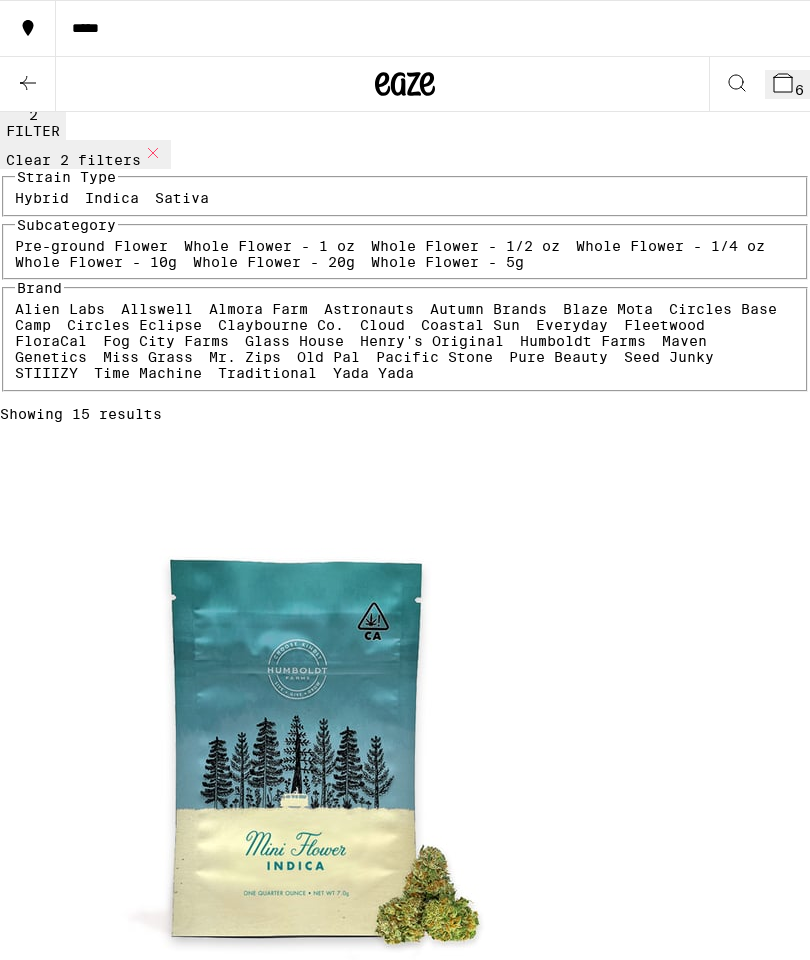 click on "Whole Flower - 1/2 oz" at bounding box center [465, 246] 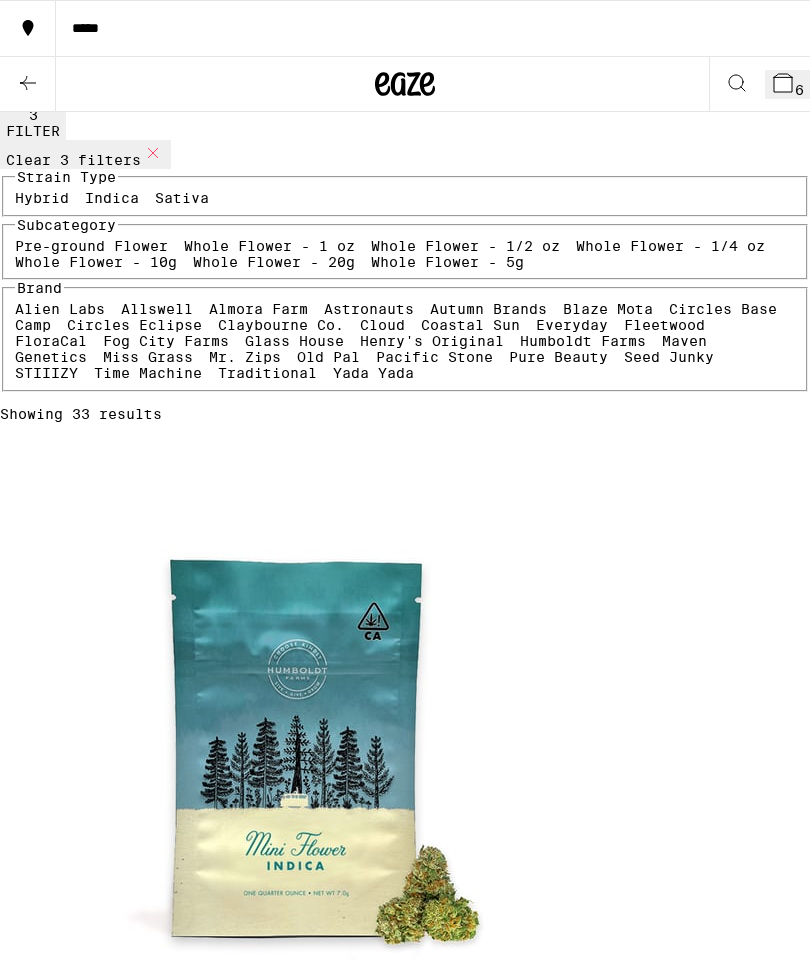 click on "Whole Flower - 1/4 oz" at bounding box center (670, 246) 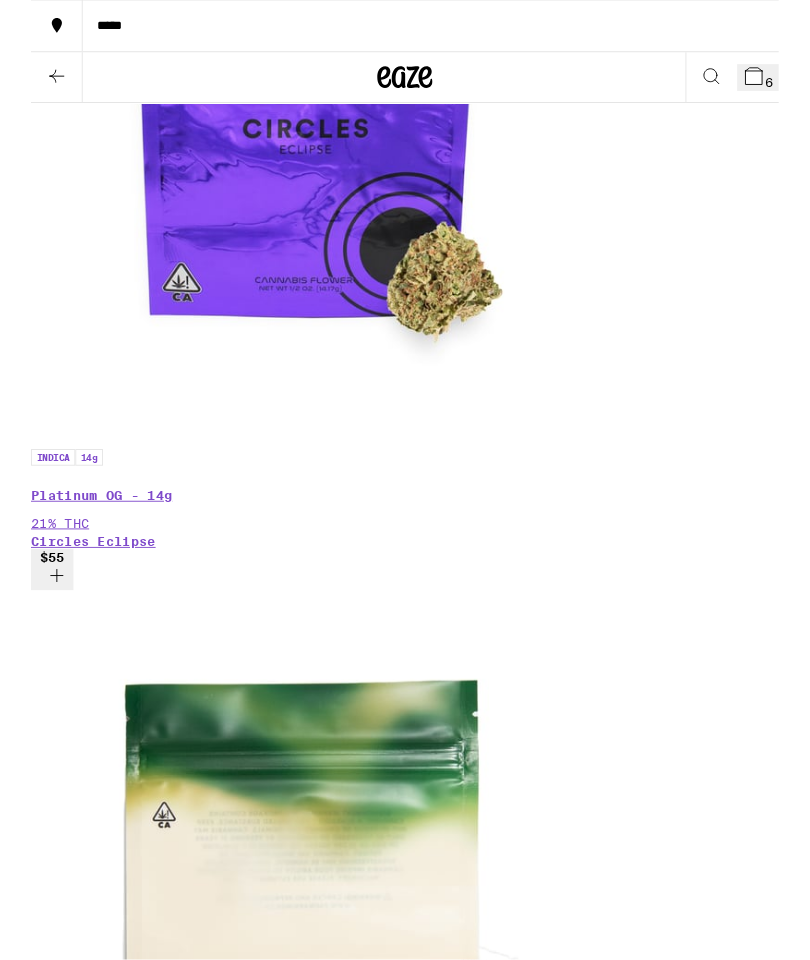 scroll, scrollTop: 2231, scrollLeft: 0, axis: vertical 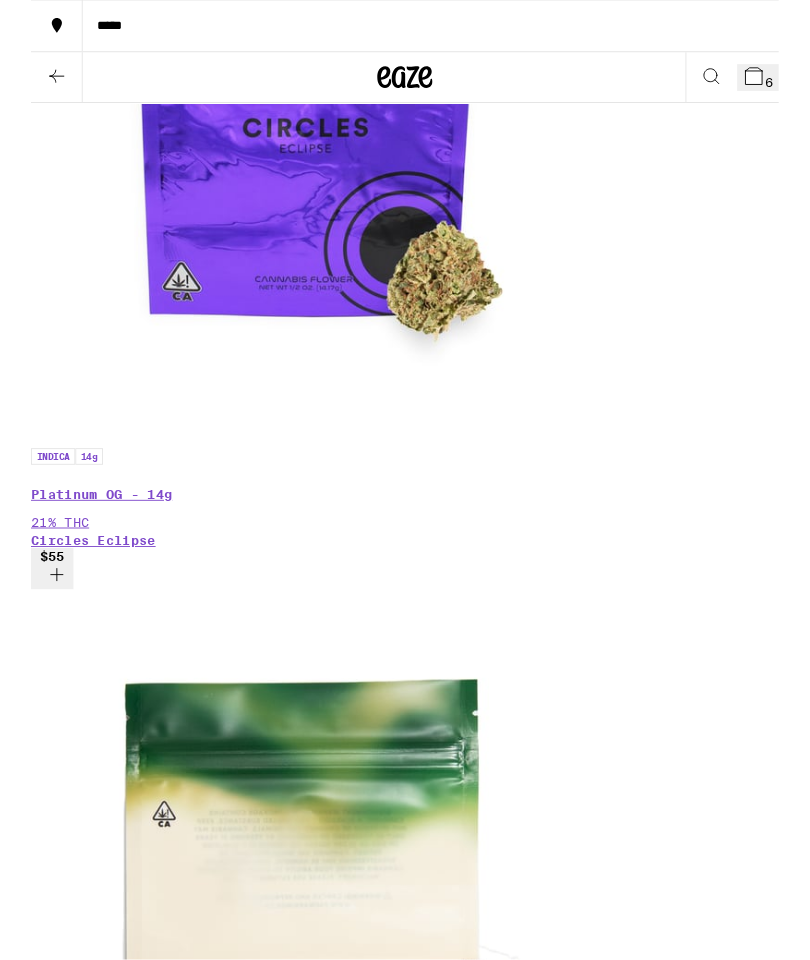 click on "Alien Labs" at bounding box center (405, 8612) 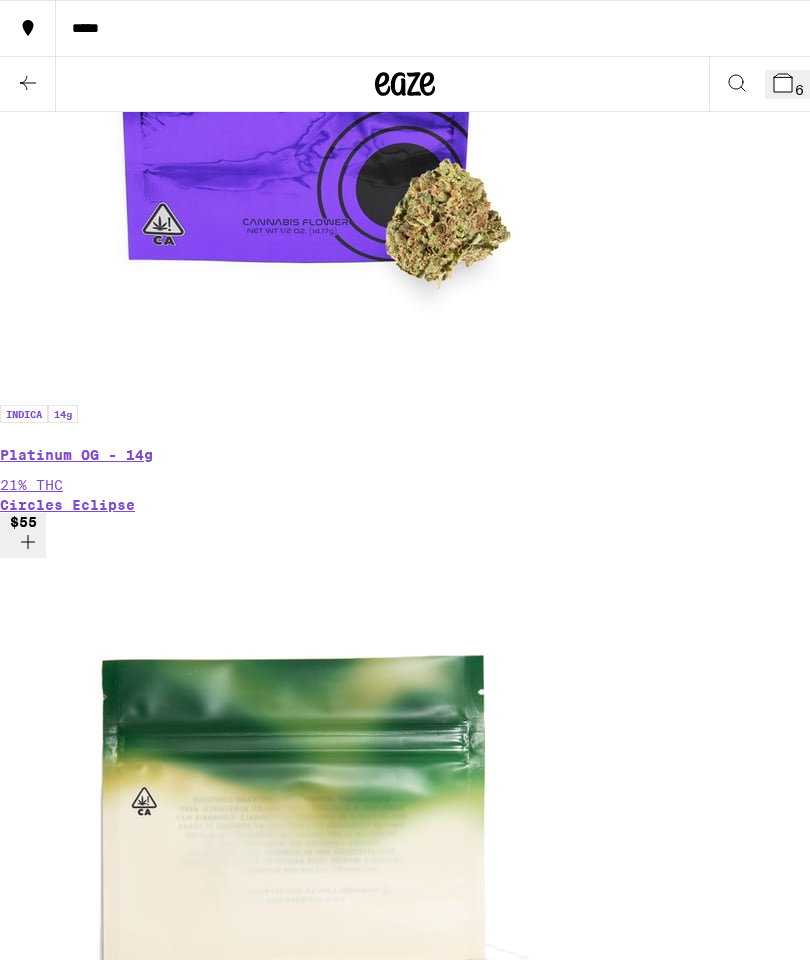 click on "Alien Labs" at bounding box center [45, 12298] 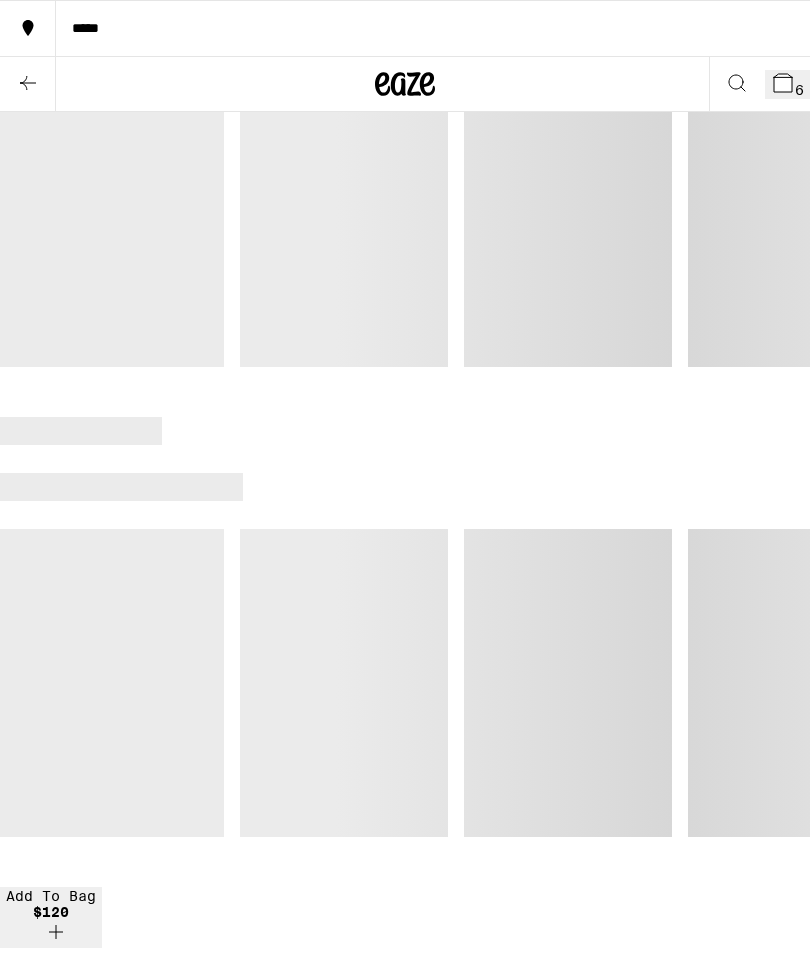 scroll, scrollTop: 0, scrollLeft: 0, axis: both 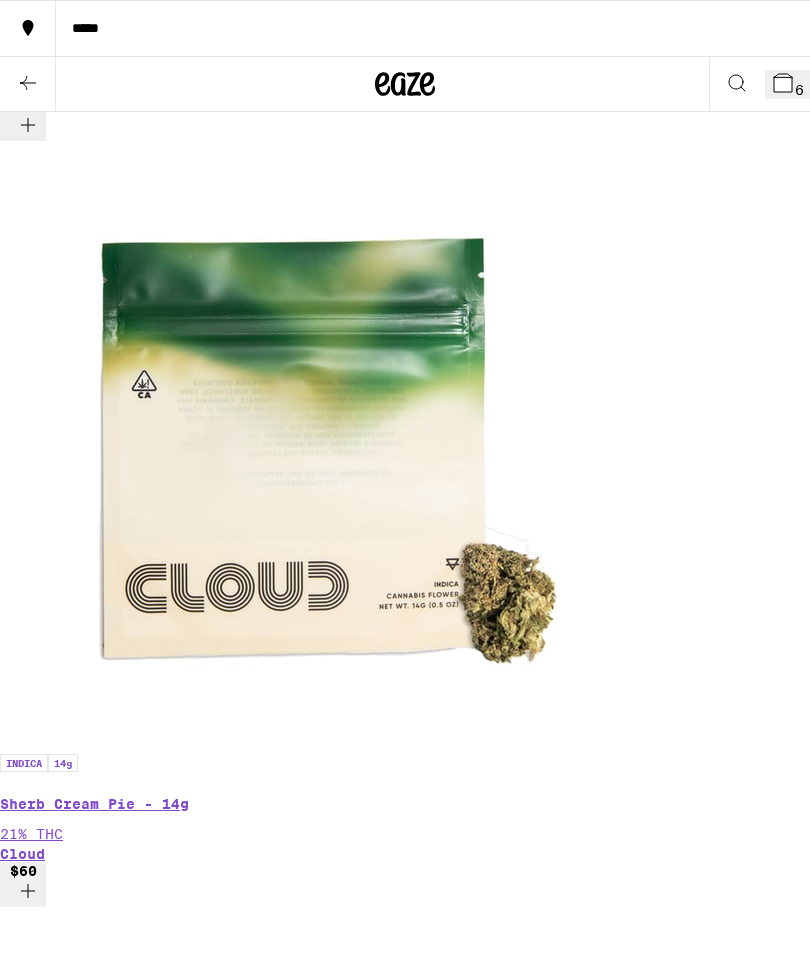 click on "$120" at bounding box center (24, 10442) 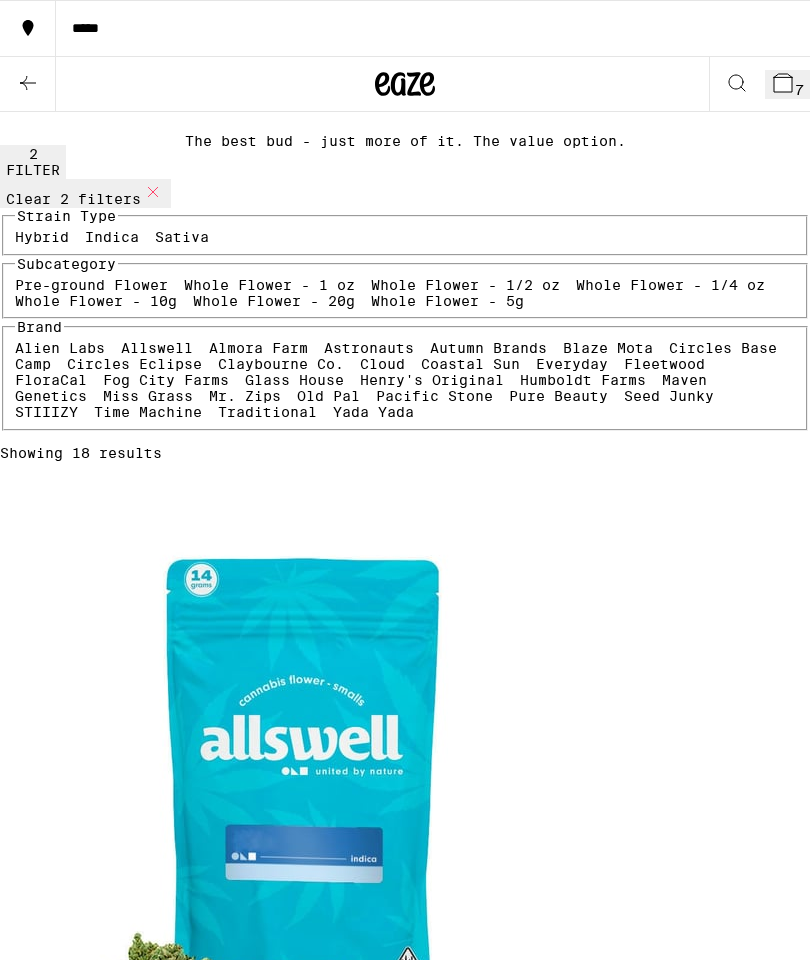 scroll, scrollTop: 0, scrollLeft: 0, axis: both 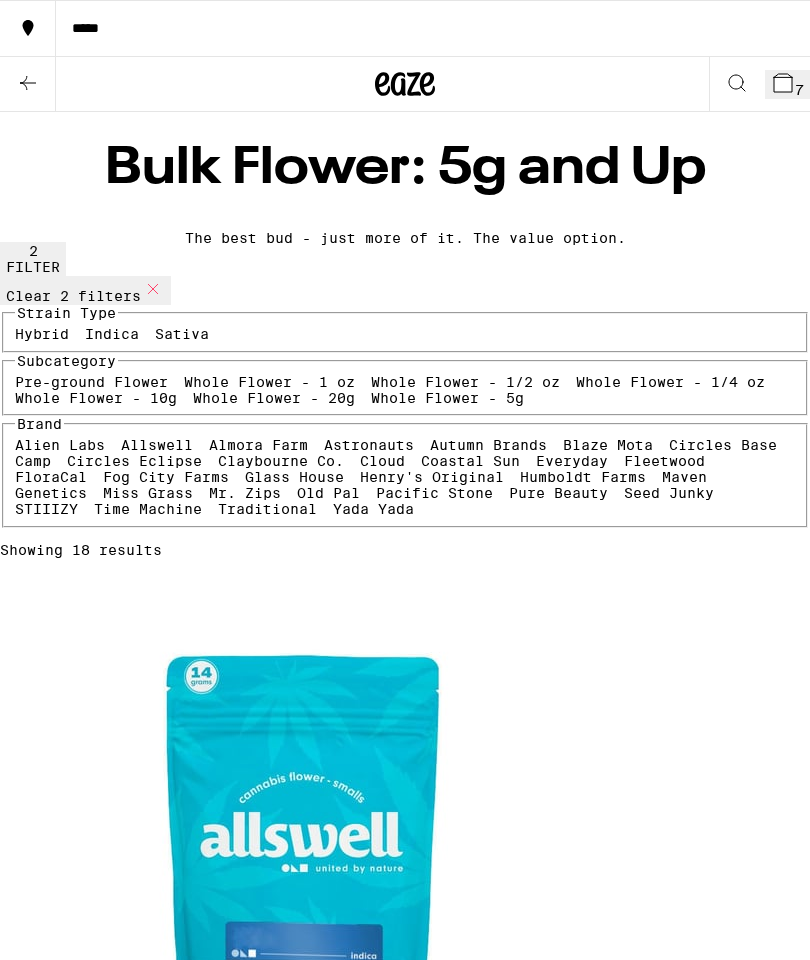 click on "Whole Flower - 1/2 oz" at bounding box center (465, 382) 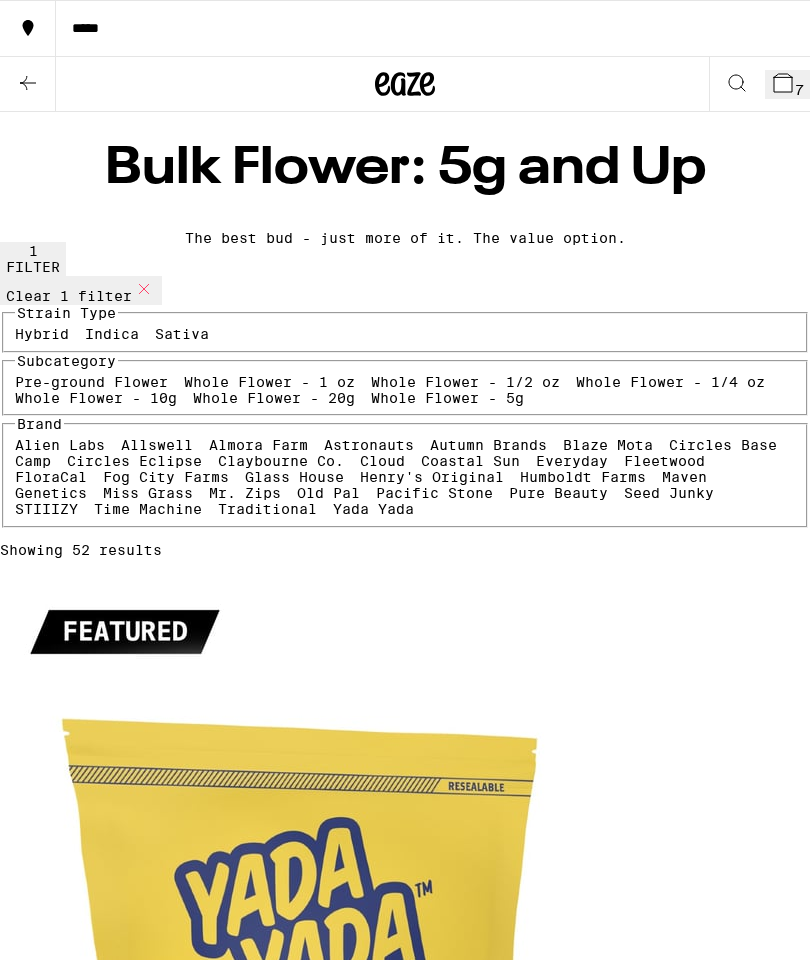 click on "Whole Flower - 1/4 oz" at bounding box center (670, 382) 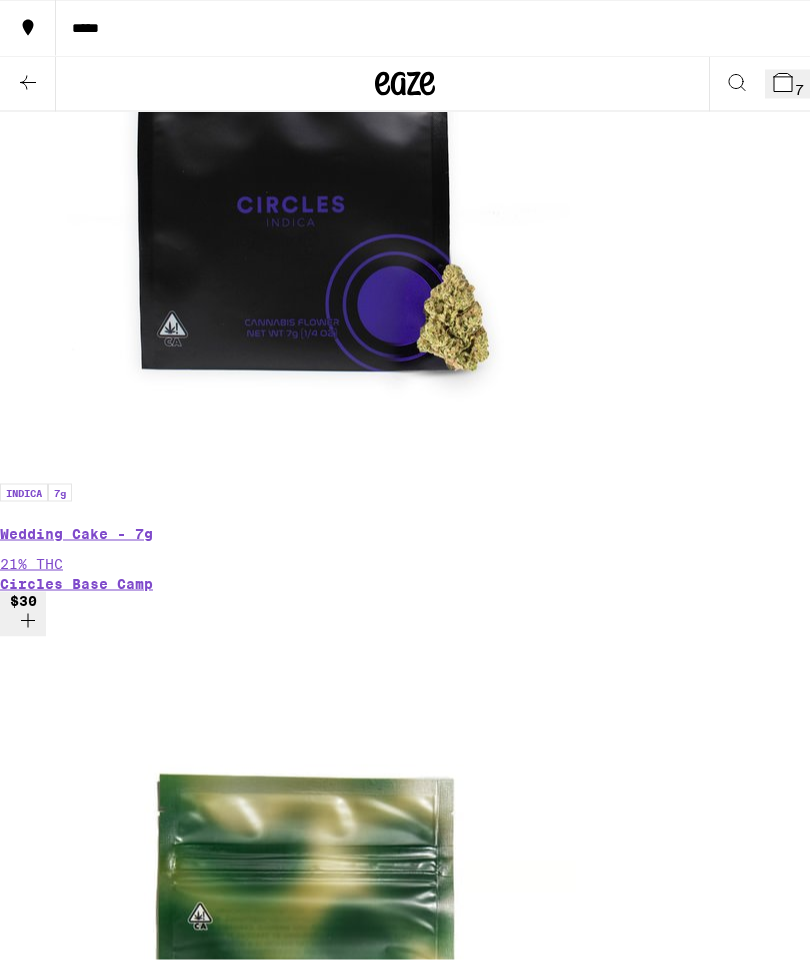 scroll, scrollTop: 2231, scrollLeft: 0, axis: vertical 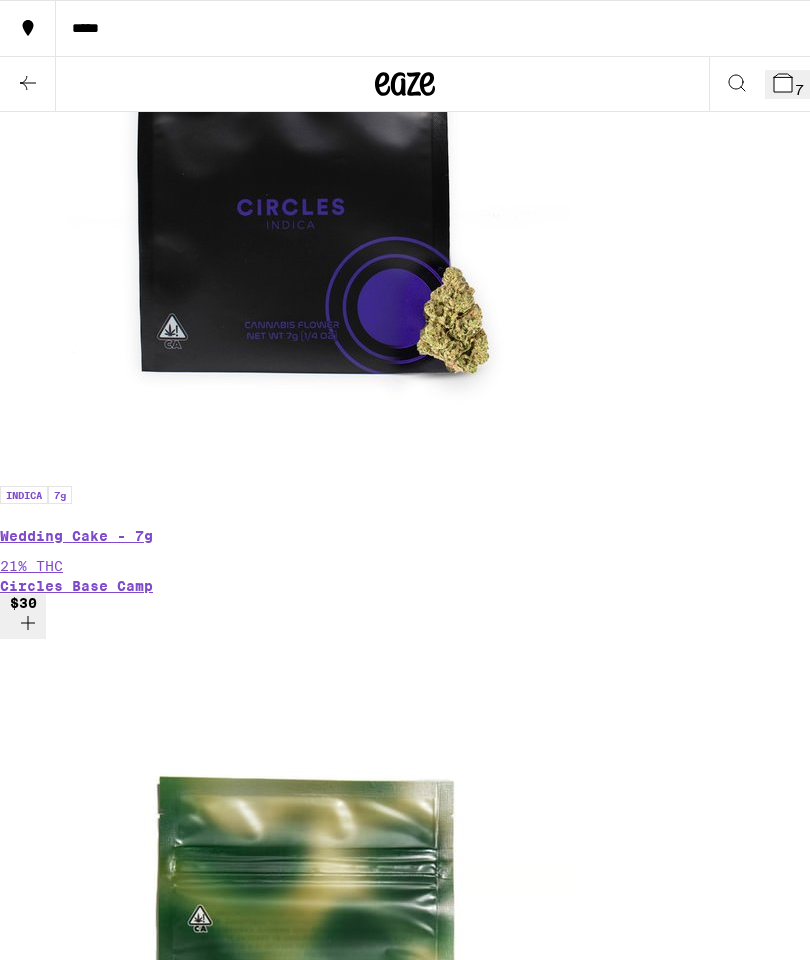 click 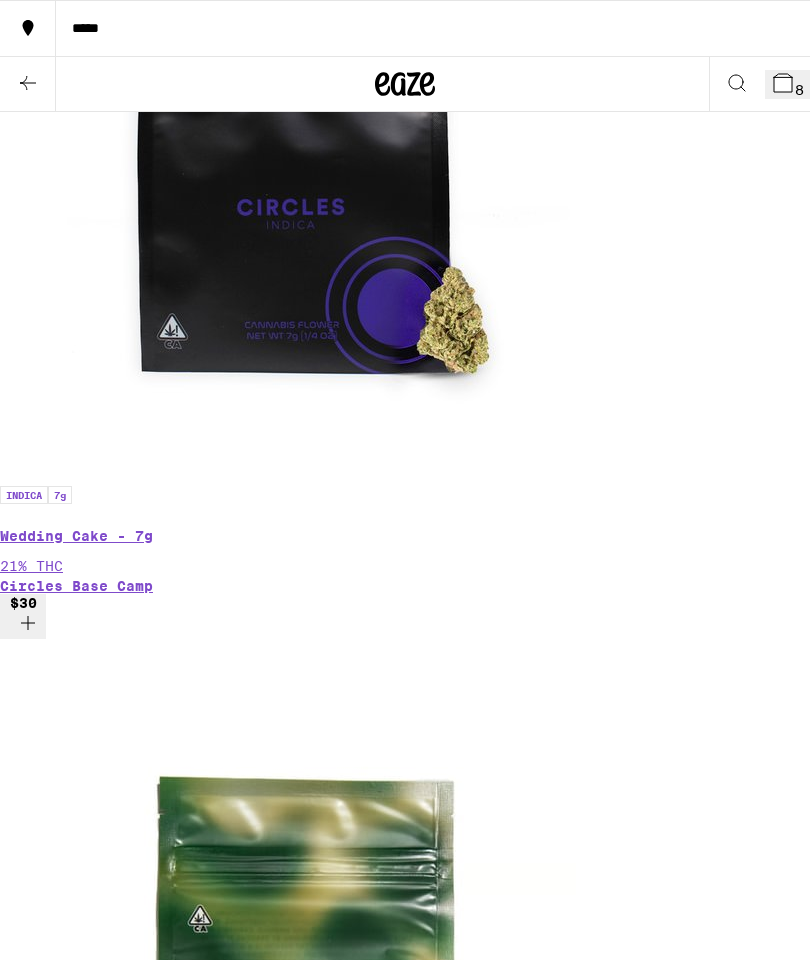 click 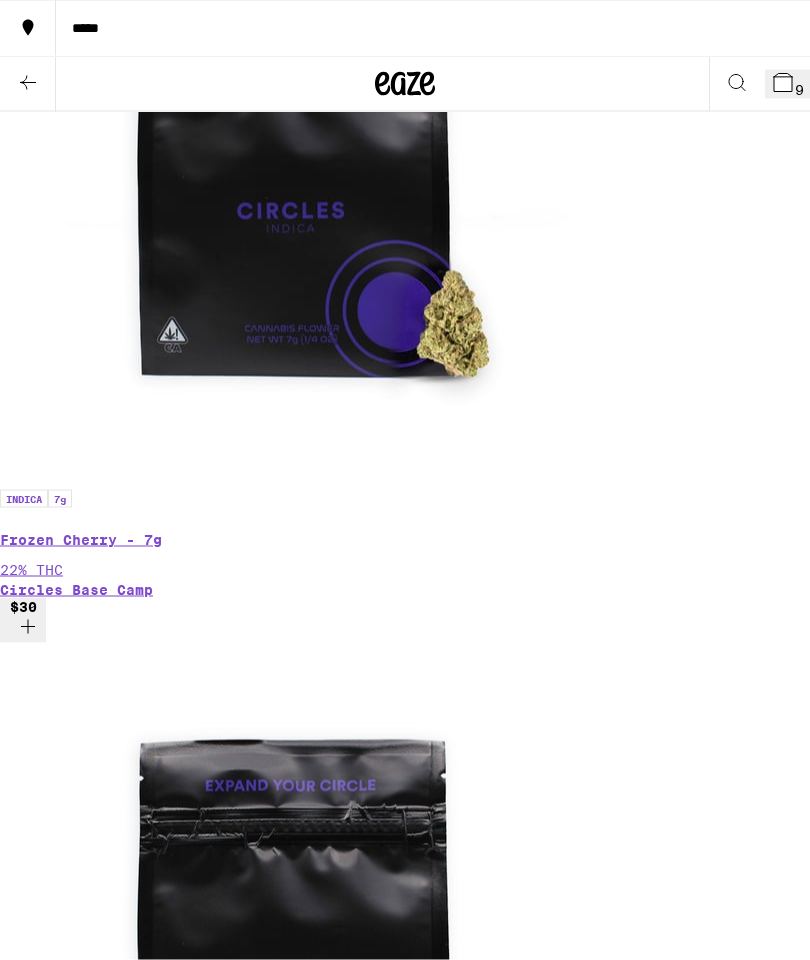 scroll, scrollTop: 1450, scrollLeft: 0, axis: vertical 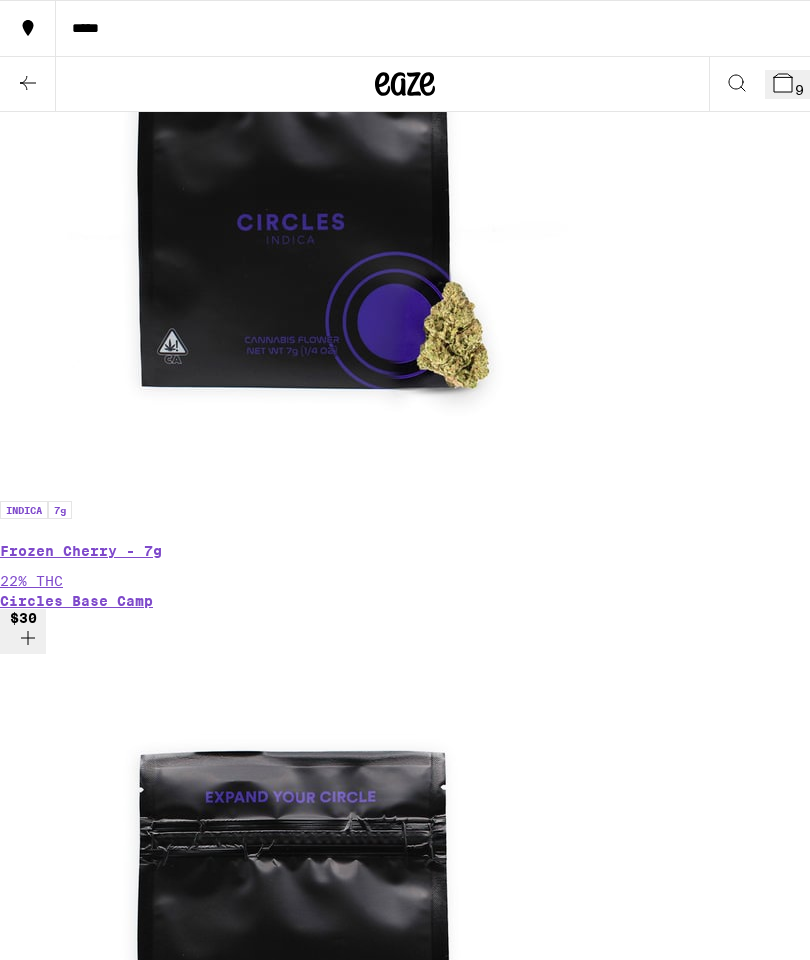 click 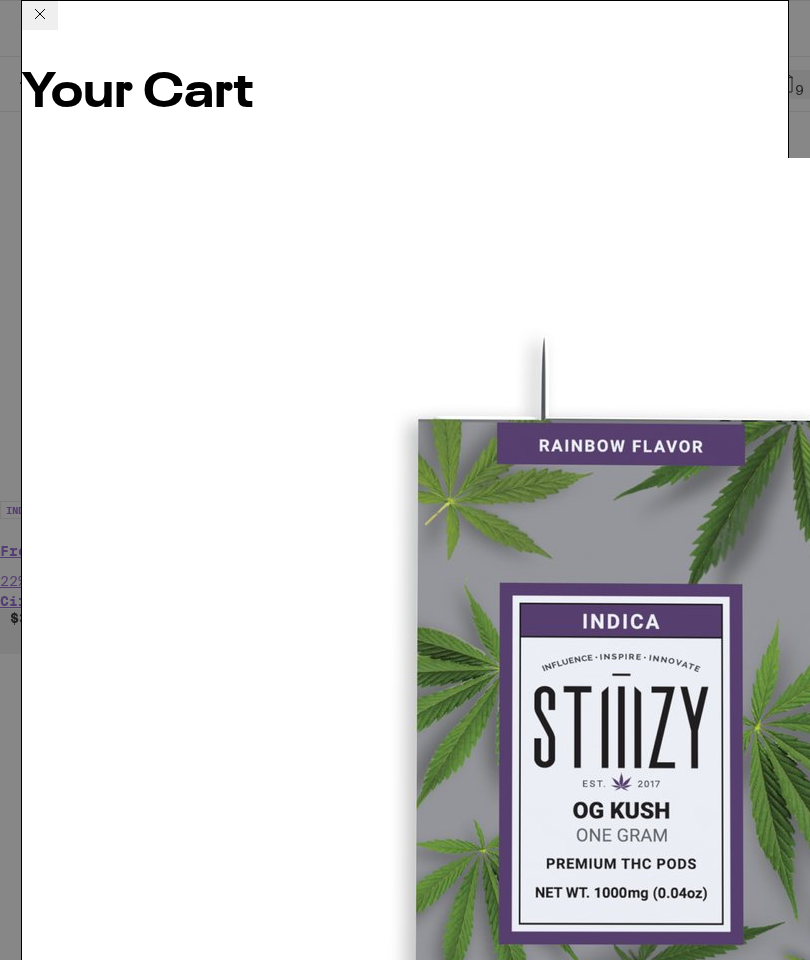 click 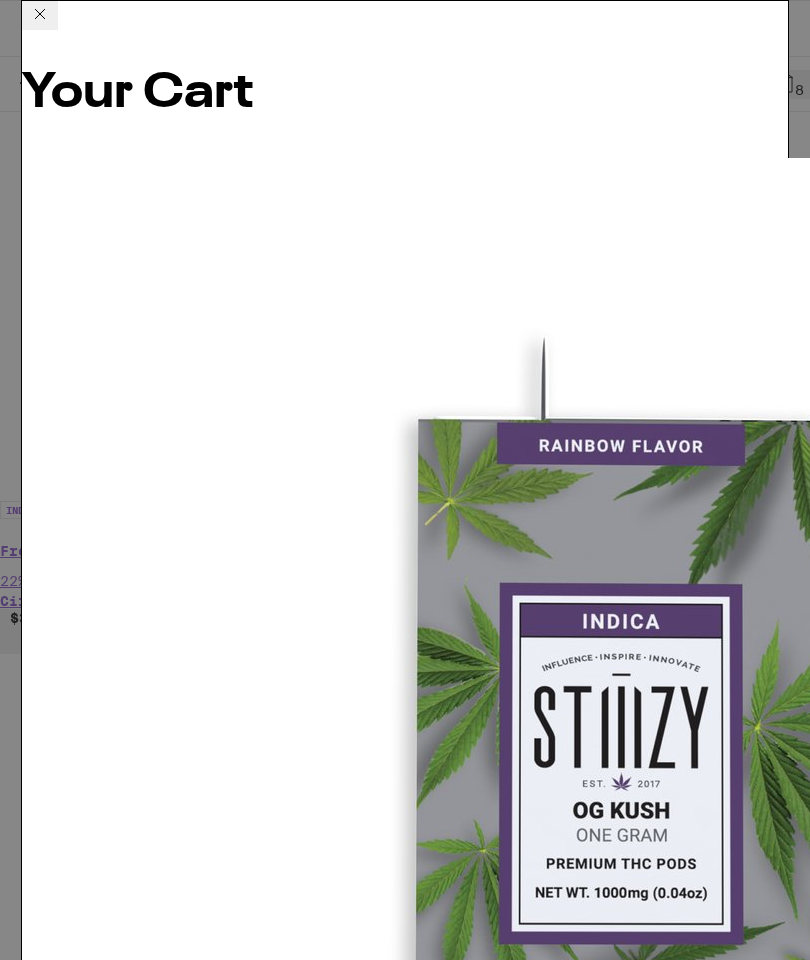 click 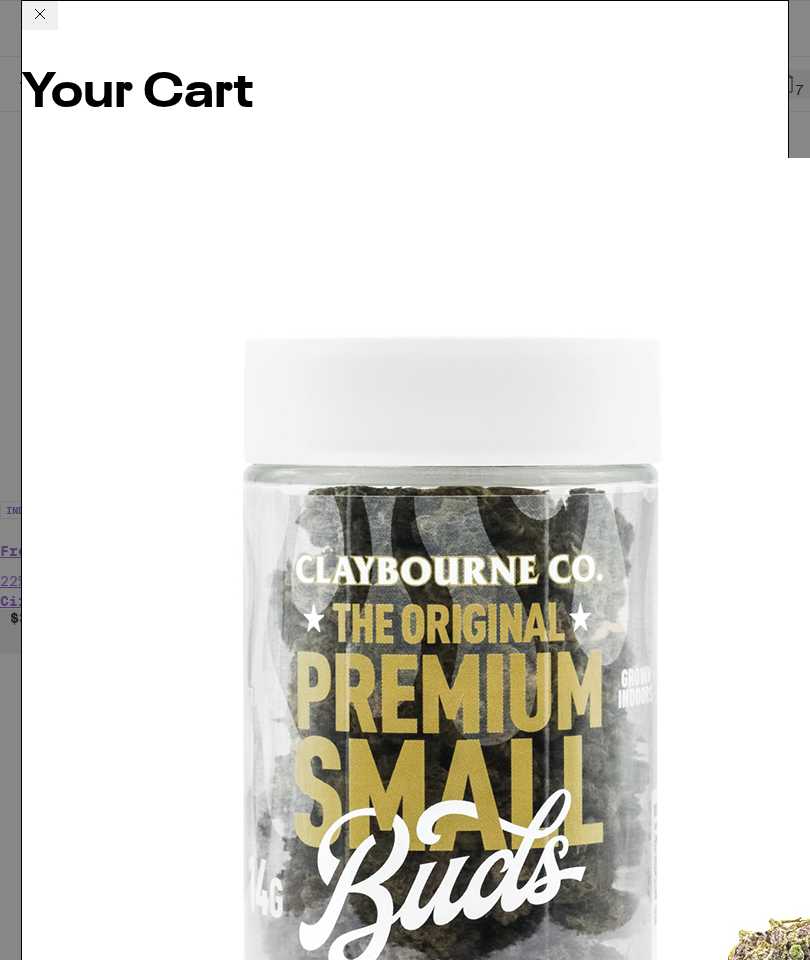click at bounding box center (40, 2668) 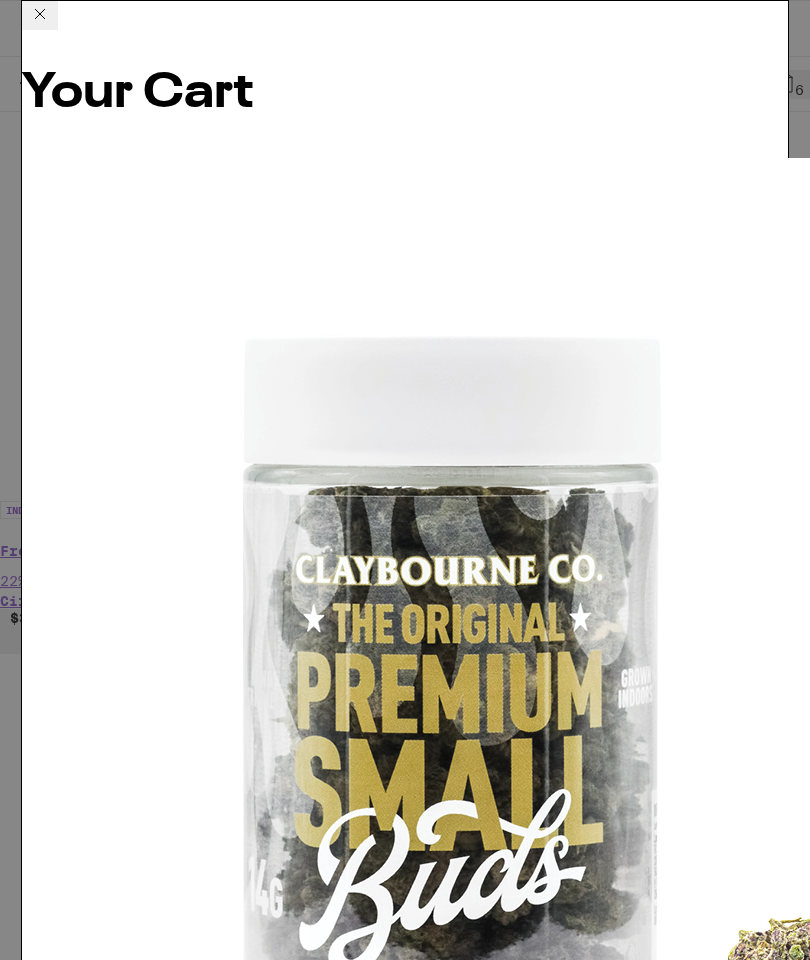 click on "$30 3" at bounding box center (405, 2699) 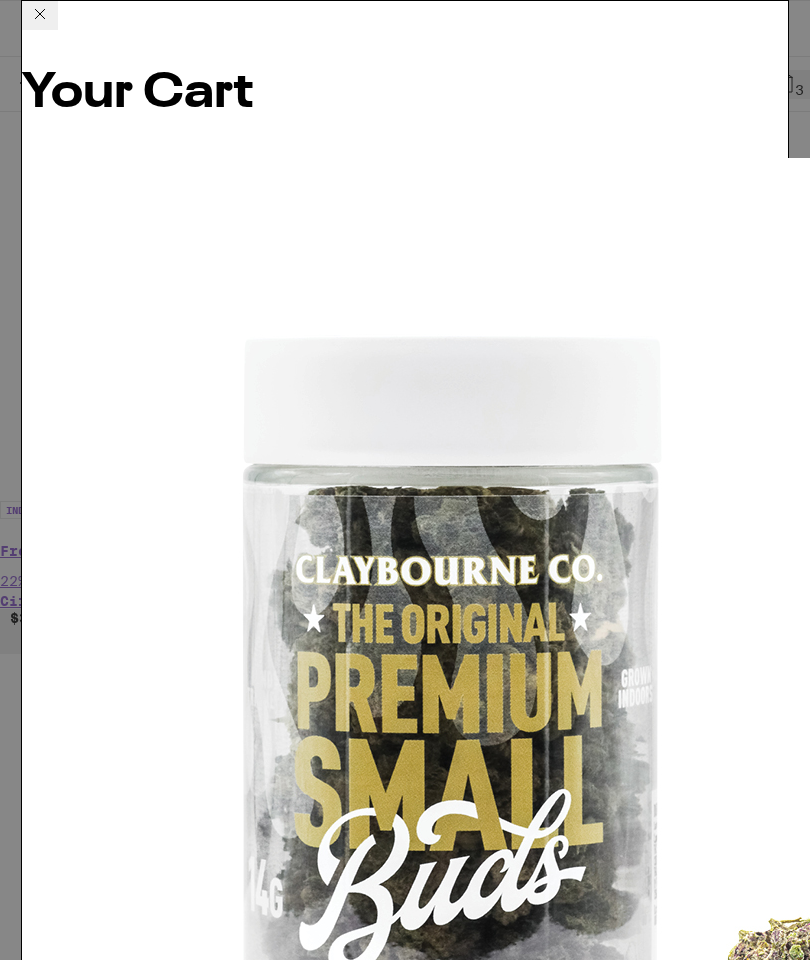 click 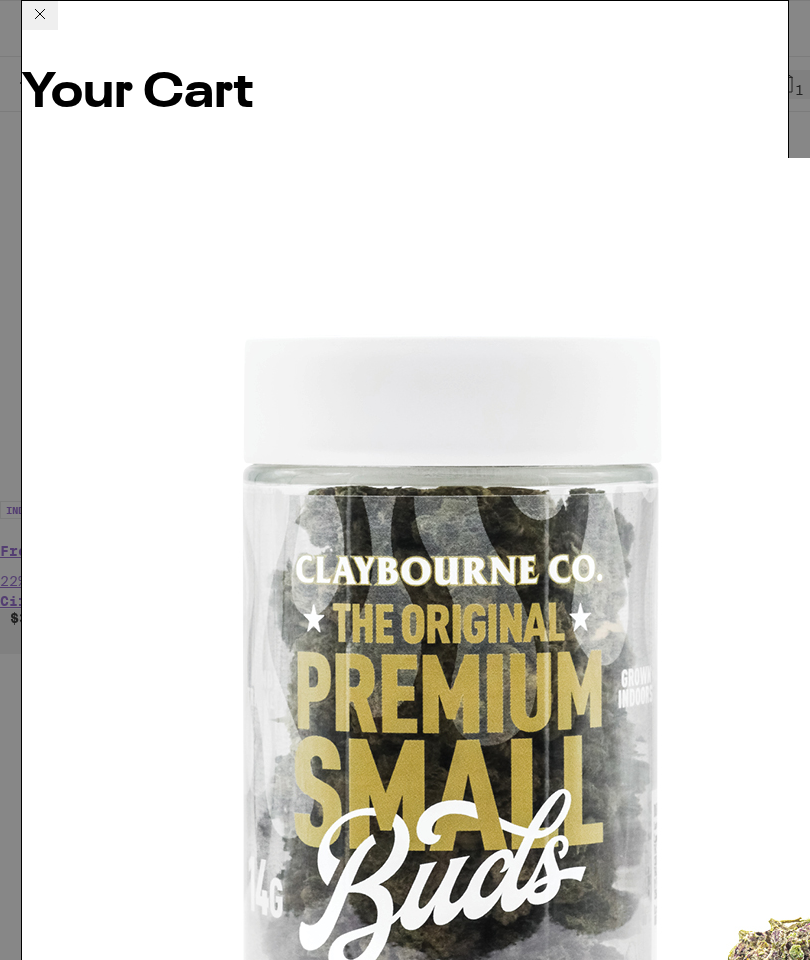 click at bounding box center (40, 15) 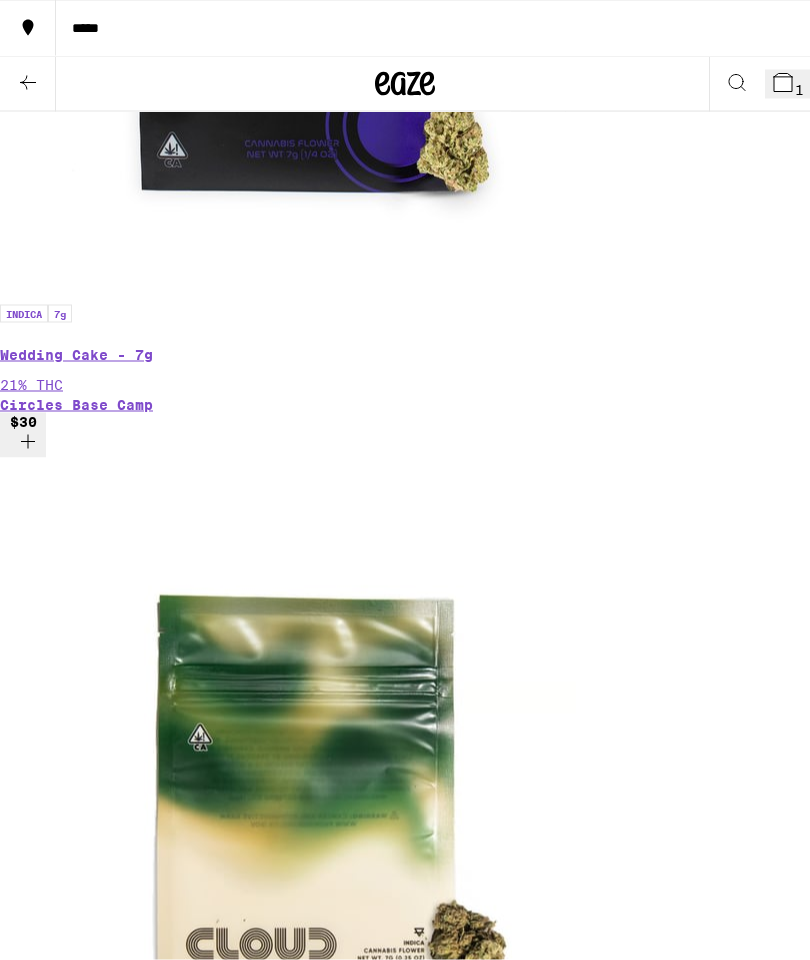 scroll, scrollTop: 2407, scrollLeft: 0, axis: vertical 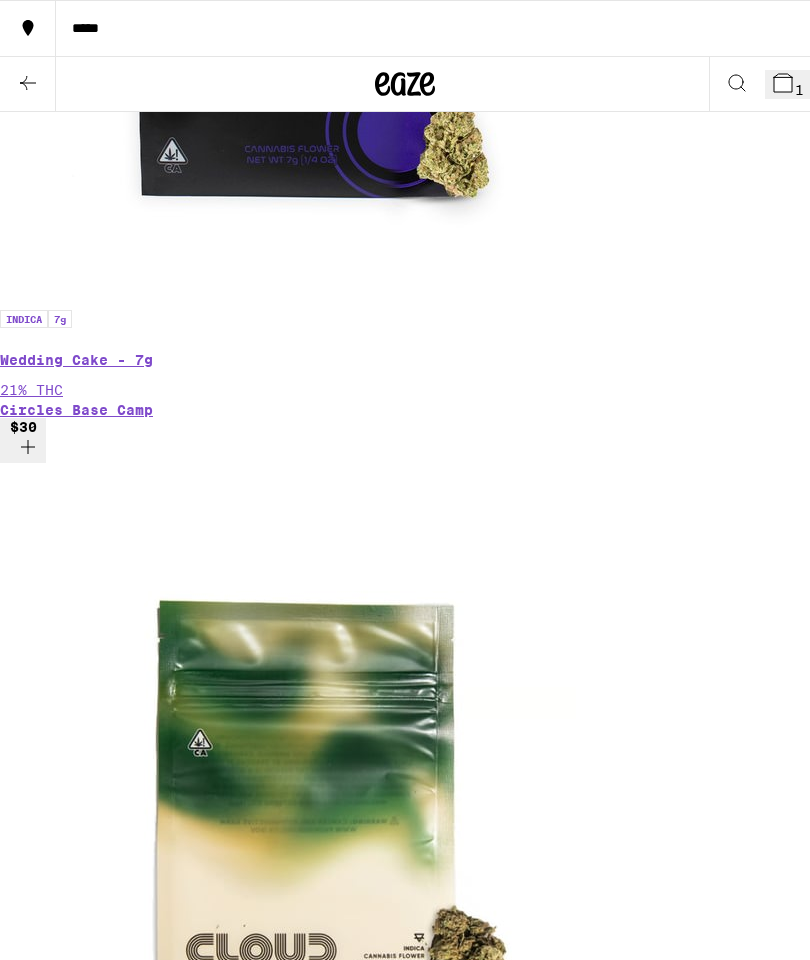 click 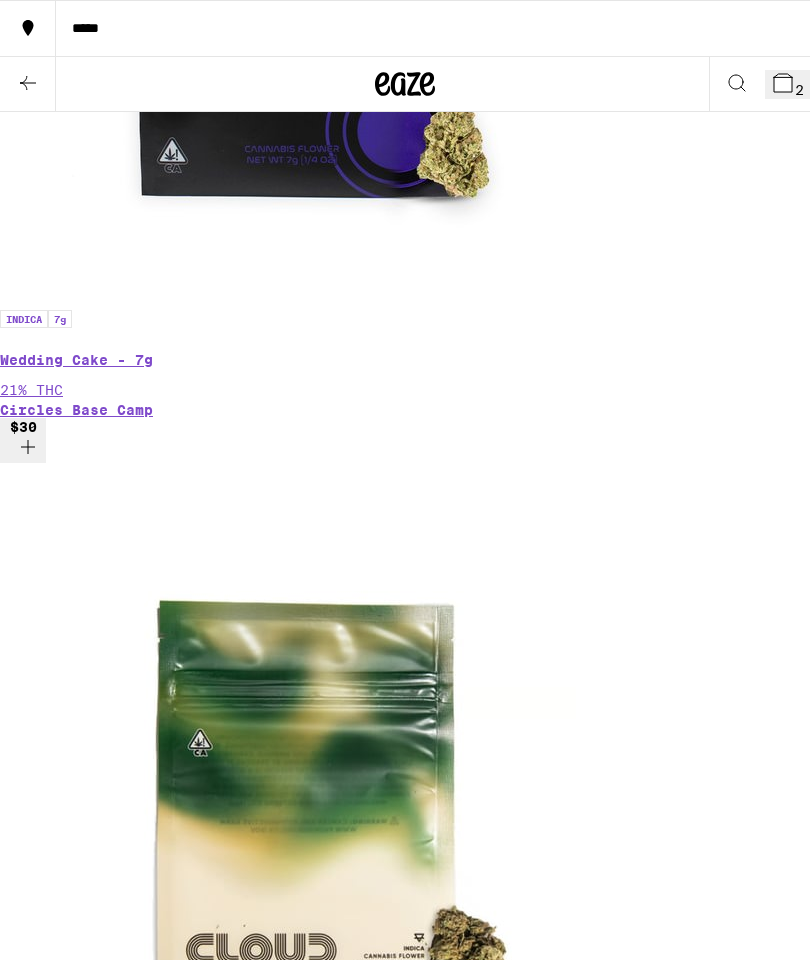 click 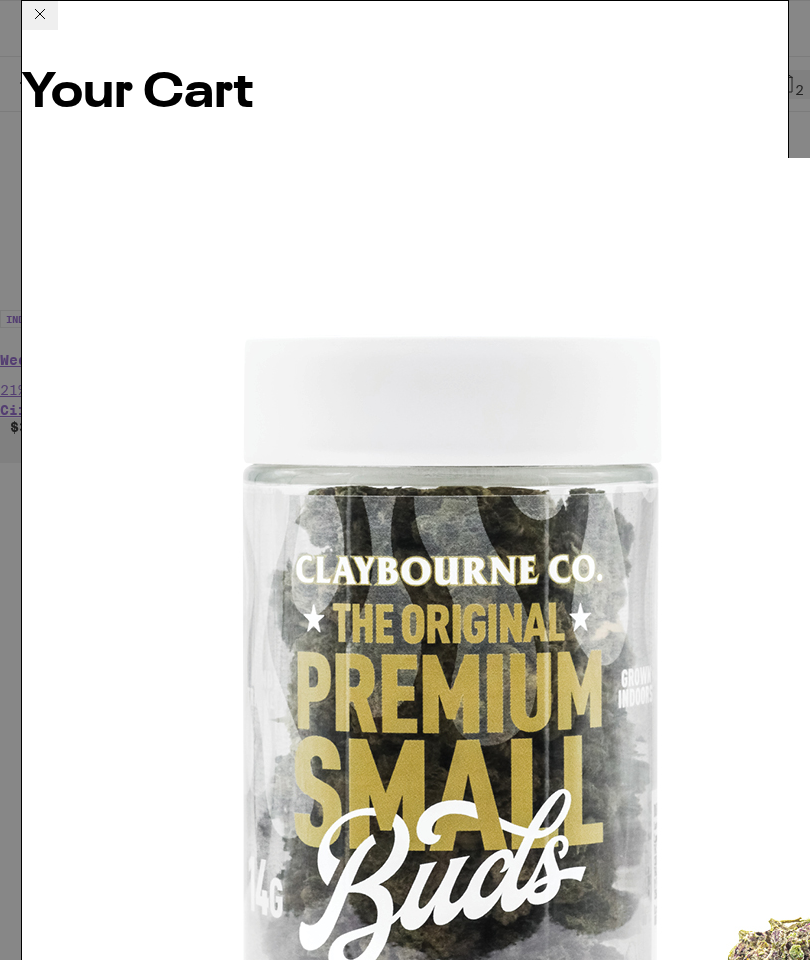 click 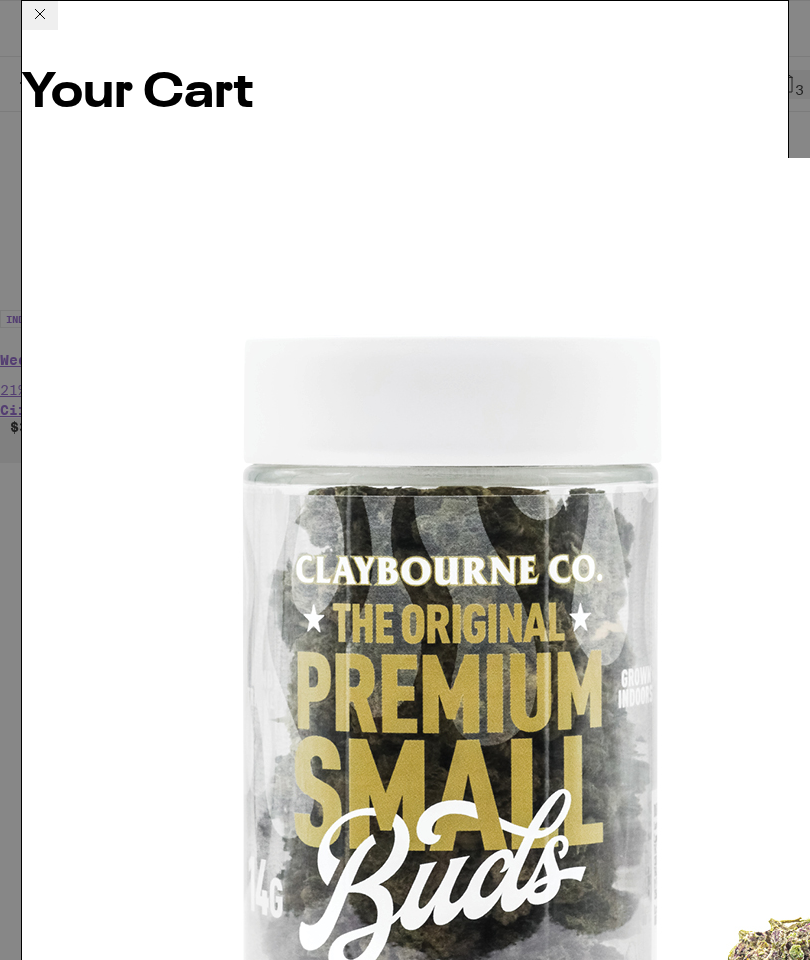 click on "More Info" 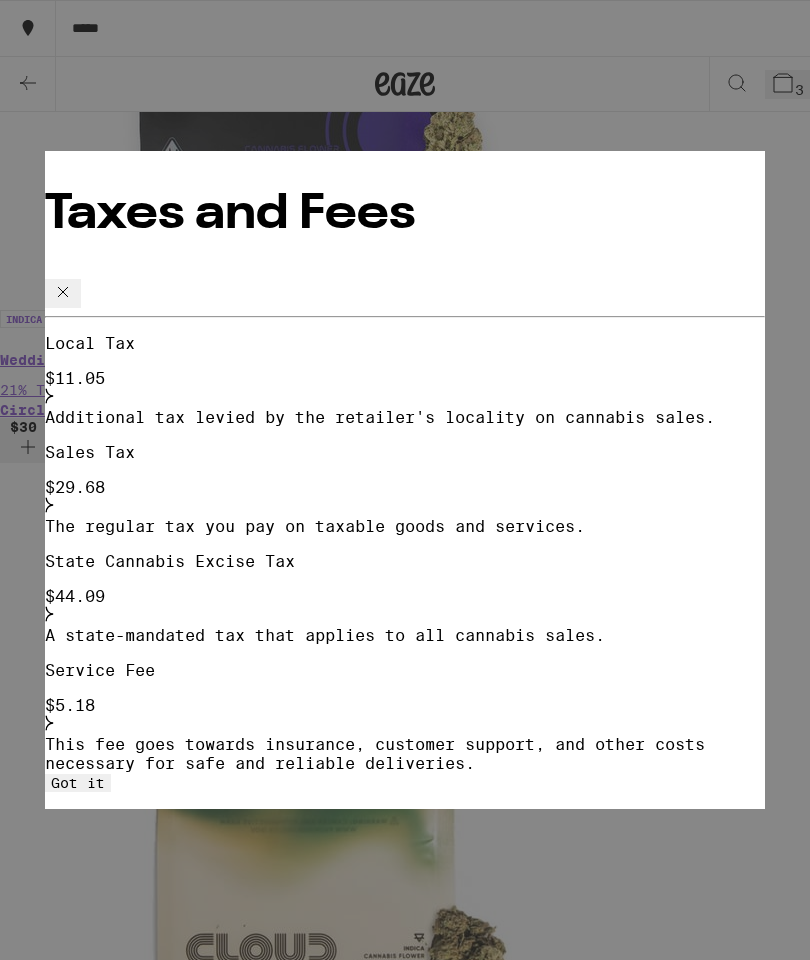 click 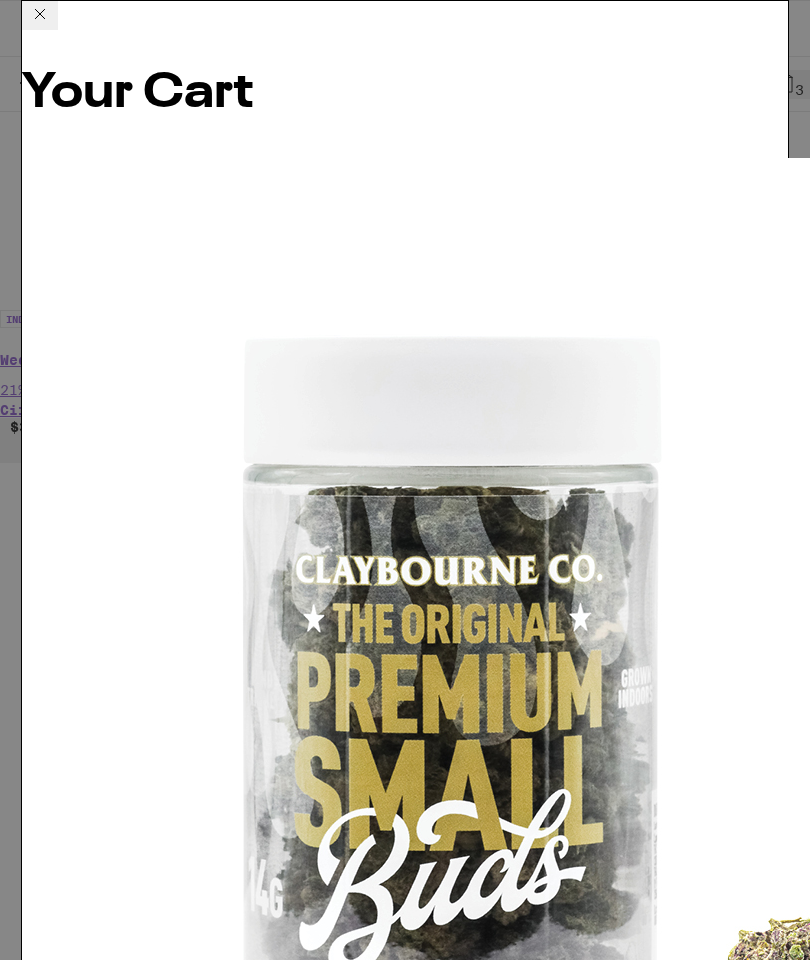 scroll, scrollTop: 0, scrollLeft: 0, axis: both 